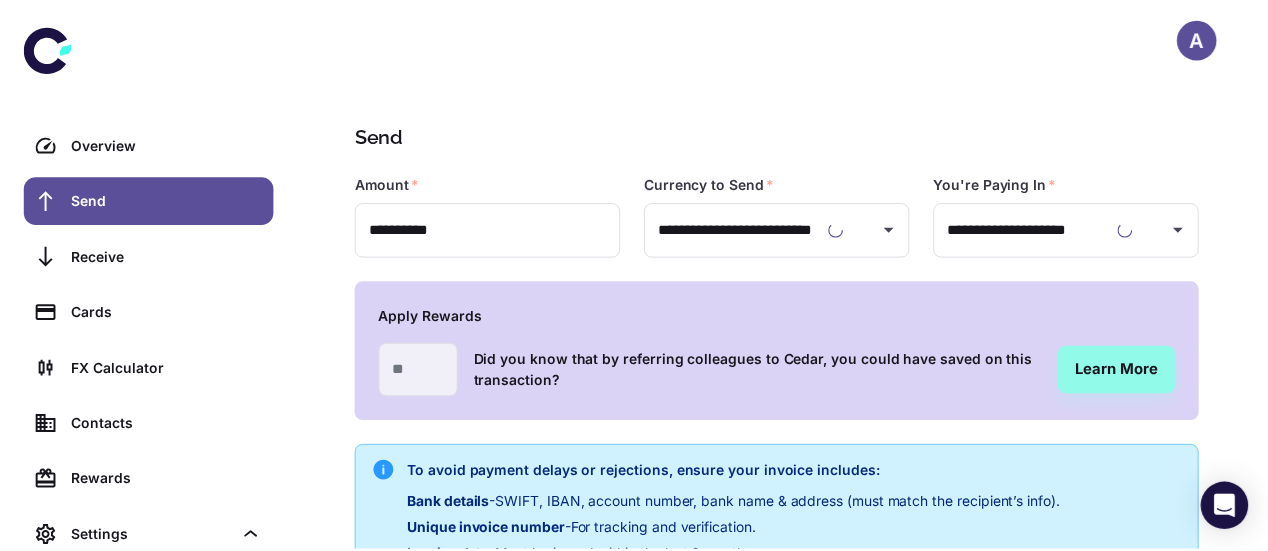 scroll, scrollTop: 468, scrollLeft: 0, axis: vertical 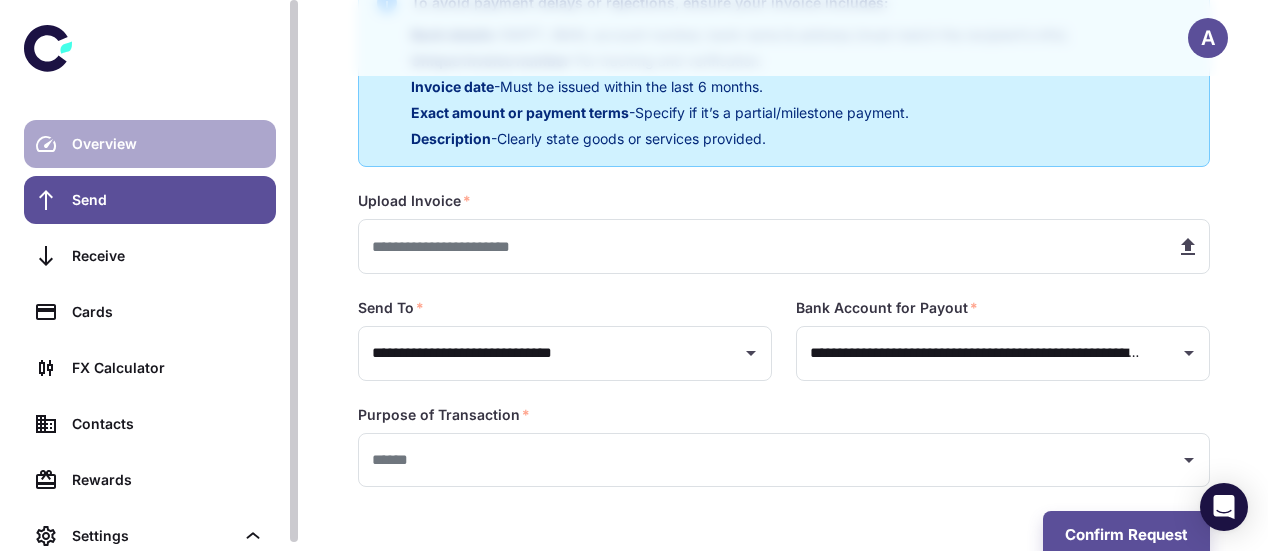 click on "Overview" at bounding box center [168, 144] 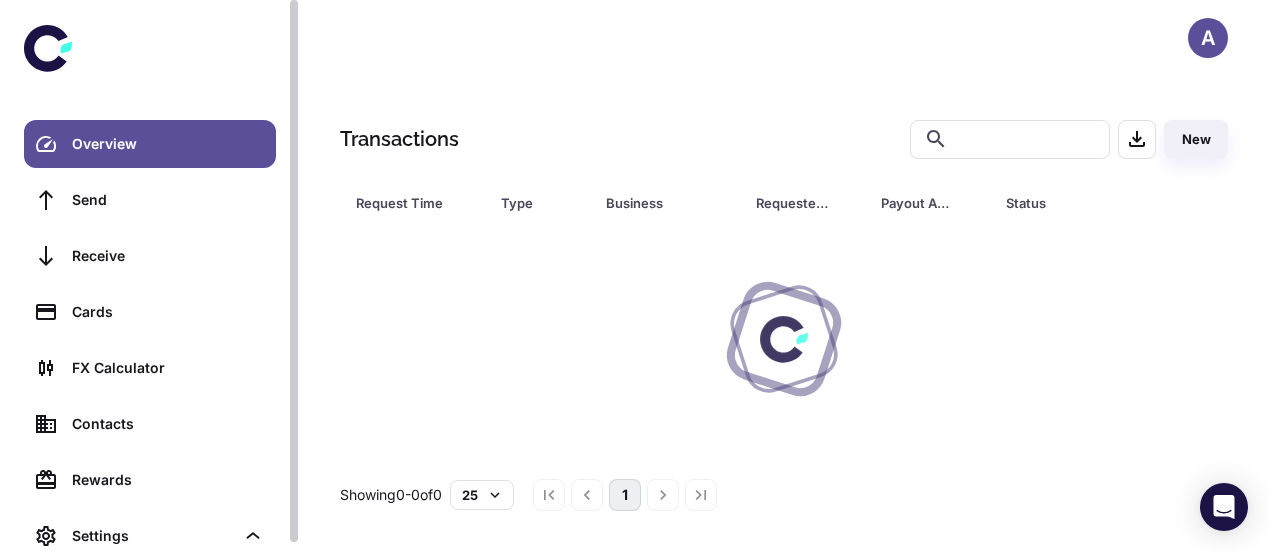 scroll, scrollTop: 0, scrollLeft: 0, axis: both 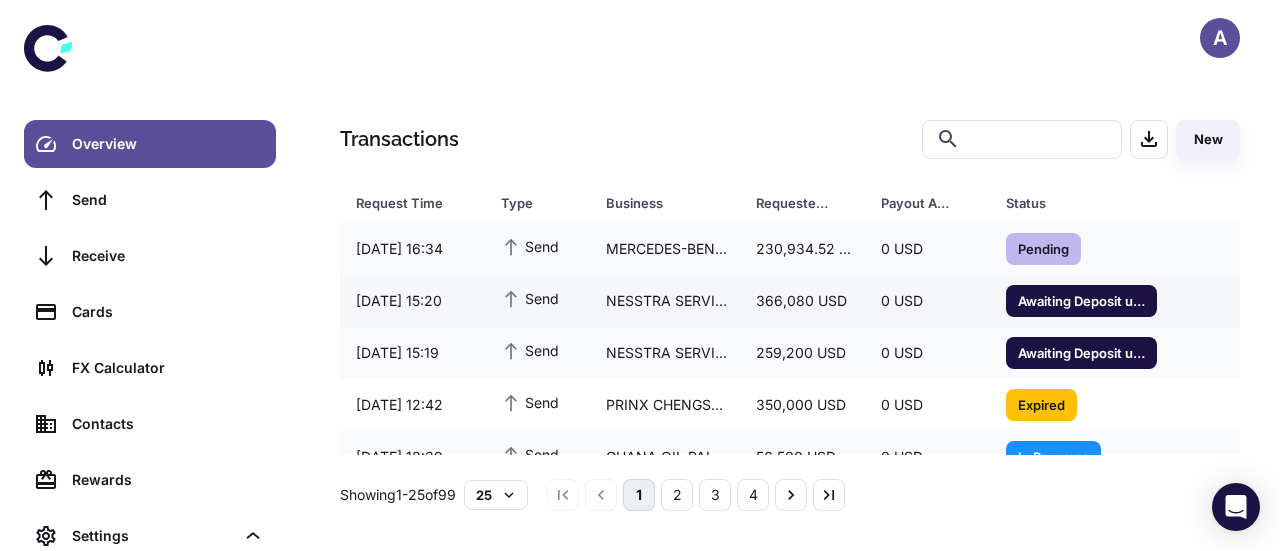 click on "[AMOUNT] USD" at bounding box center [802, 301] 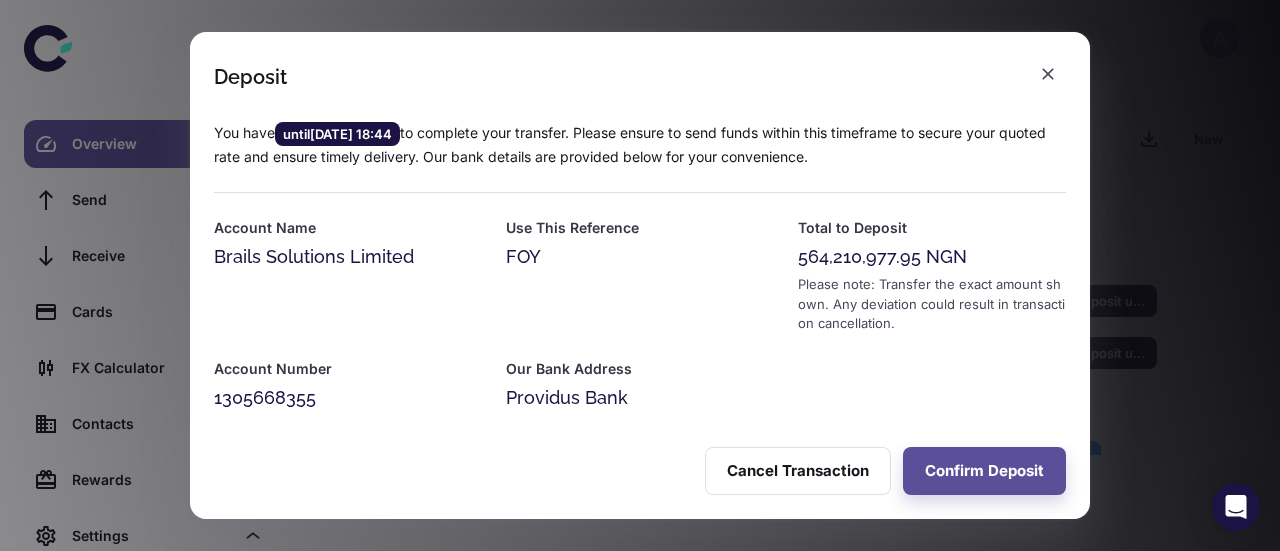 click at bounding box center (1048, 74) 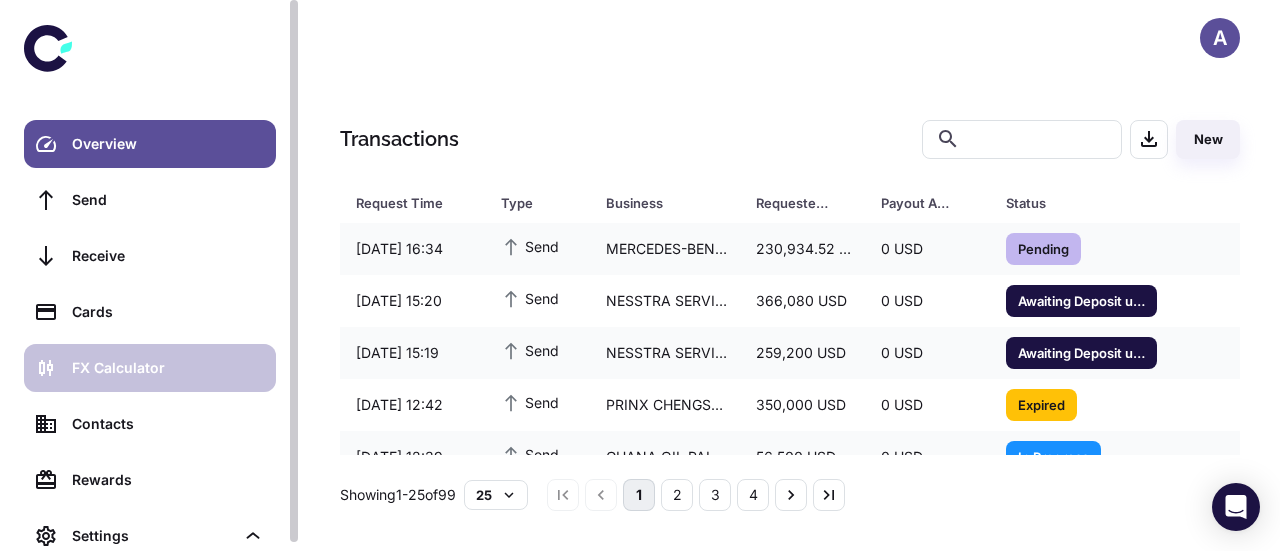 click on "FX Calculator" at bounding box center [168, 368] 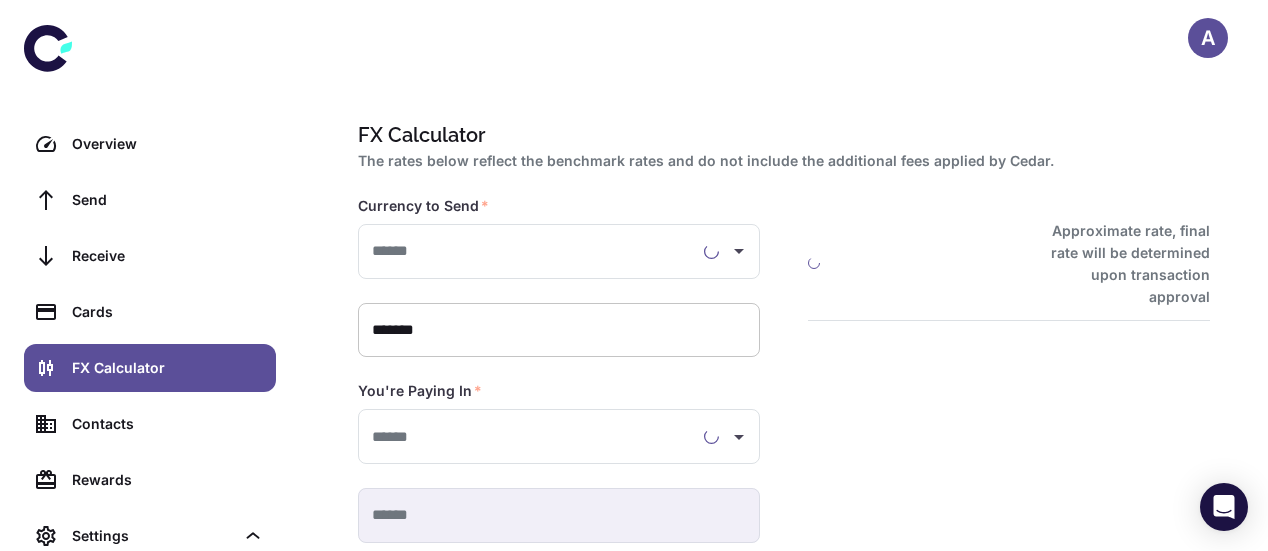 click on "*******" at bounding box center [559, 330] 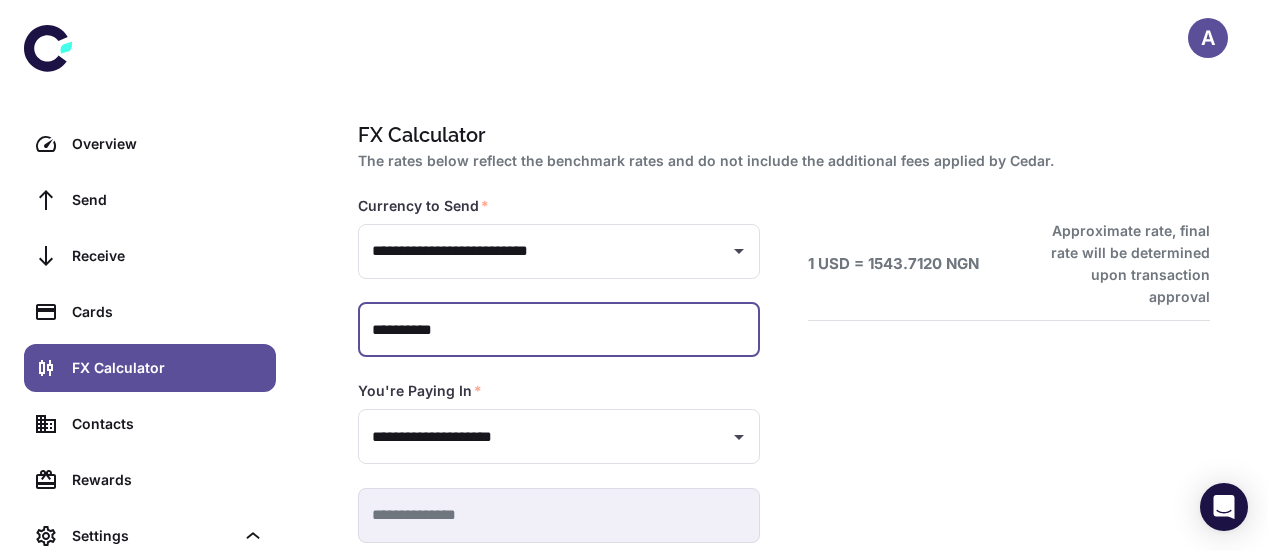 scroll, scrollTop: 103, scrollLeft: 0, axis: vertical 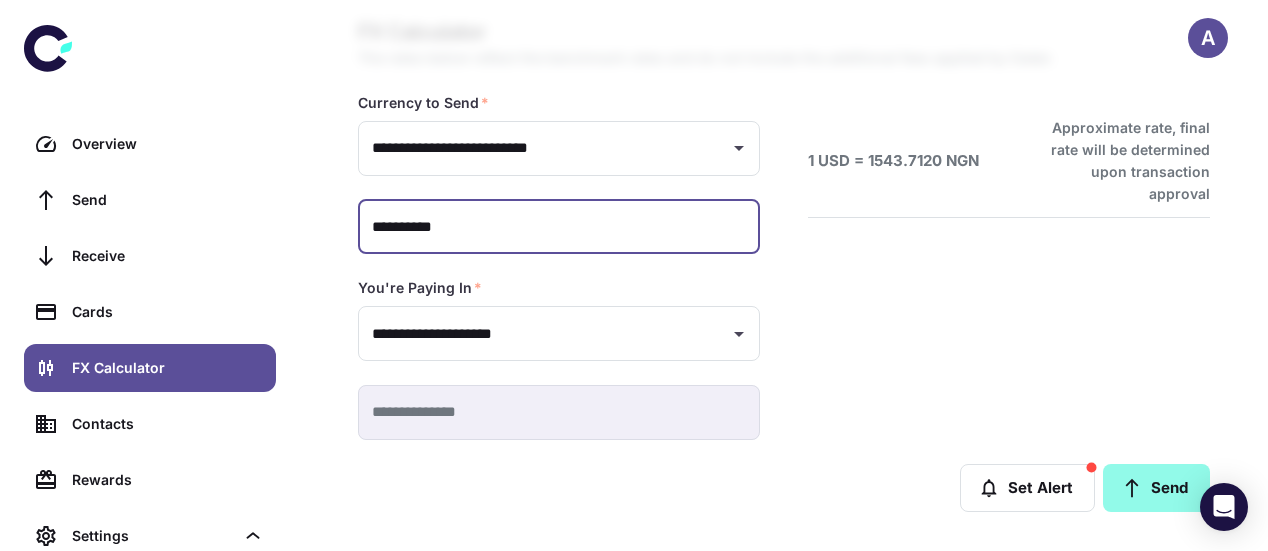 type on "**********" 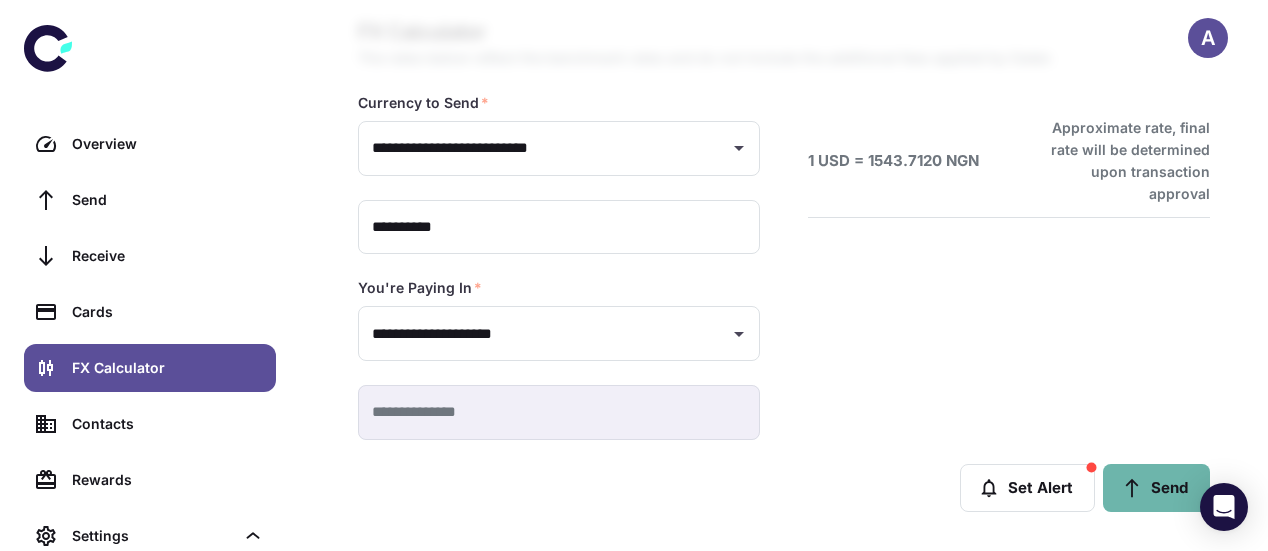 click on "Send" at bounding box center [1156, 488] 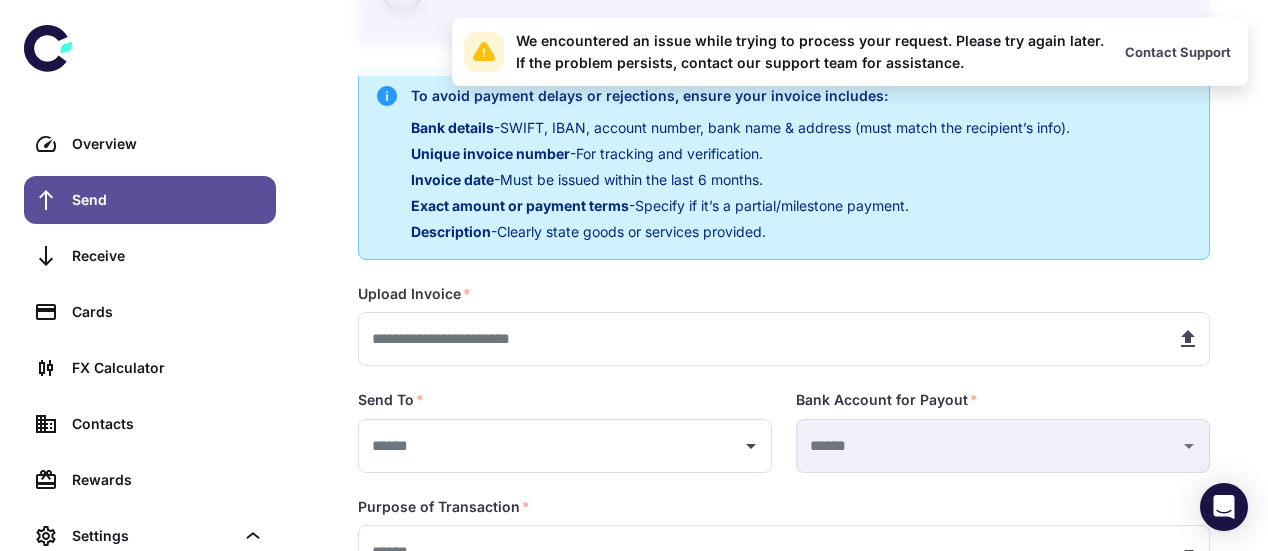 scroll, scrollTop: 383, scrollLeft: 0, axis: vertical 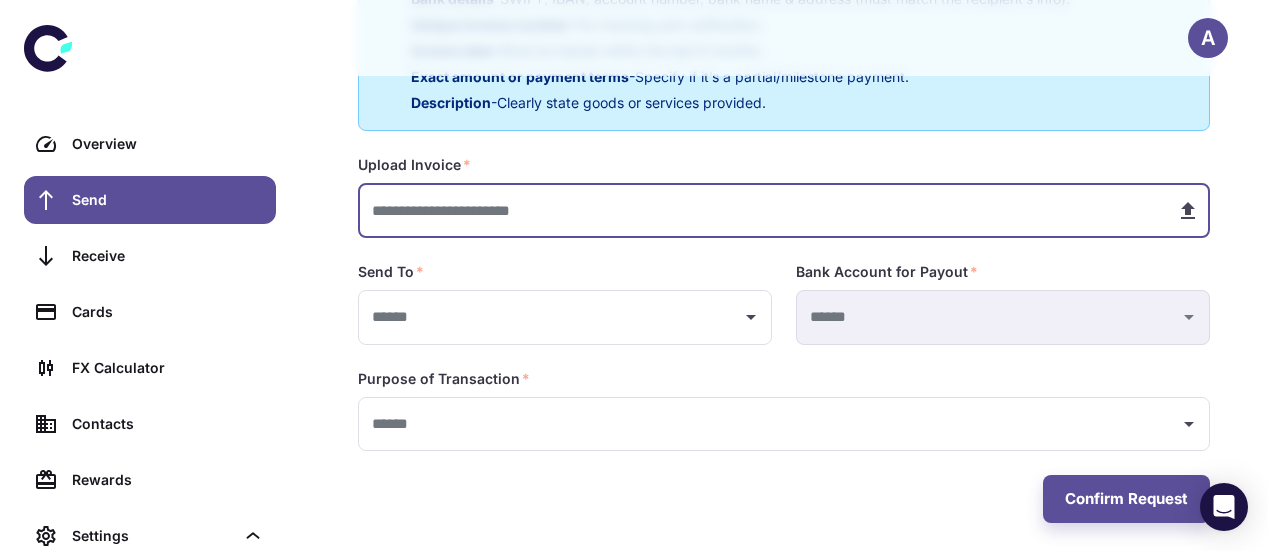 click at bounding box center (759, 210) 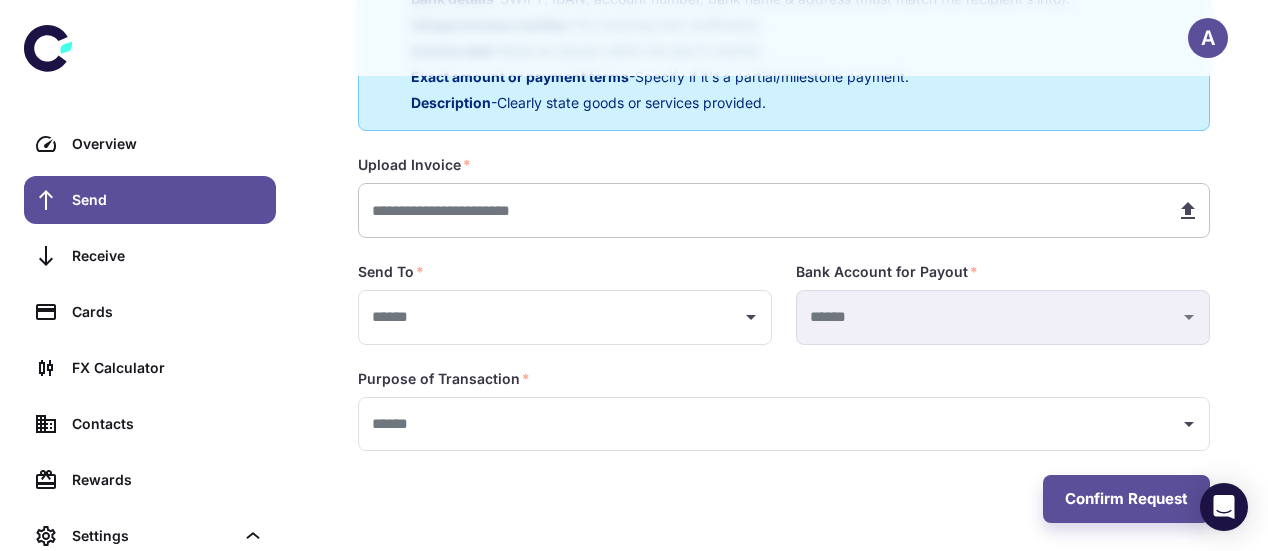 type on "**********" 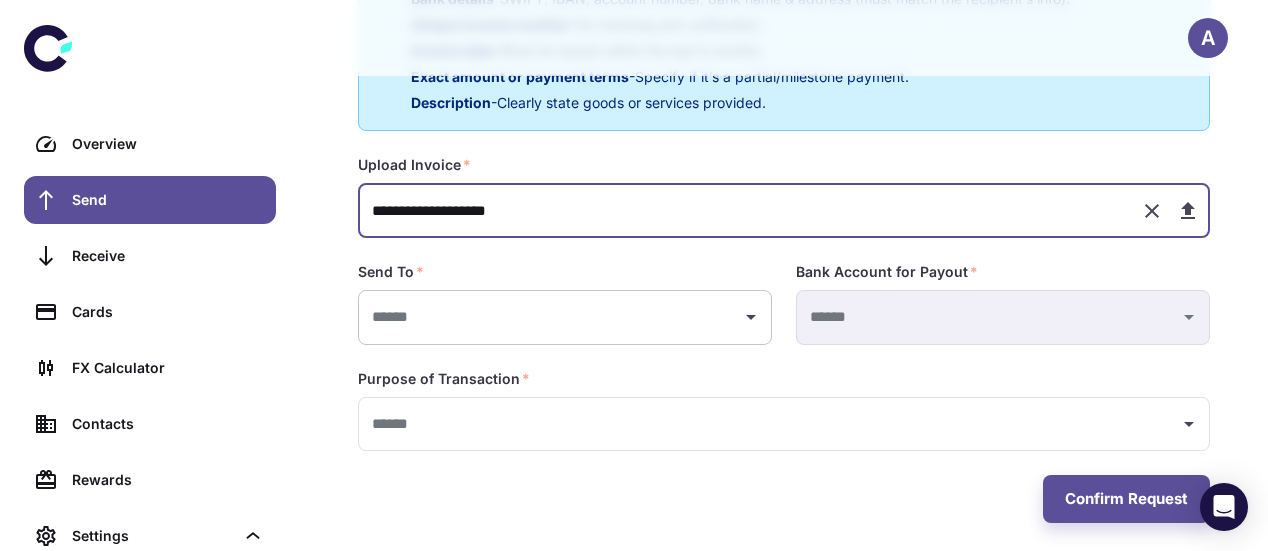click at bounding box center (550, 317) 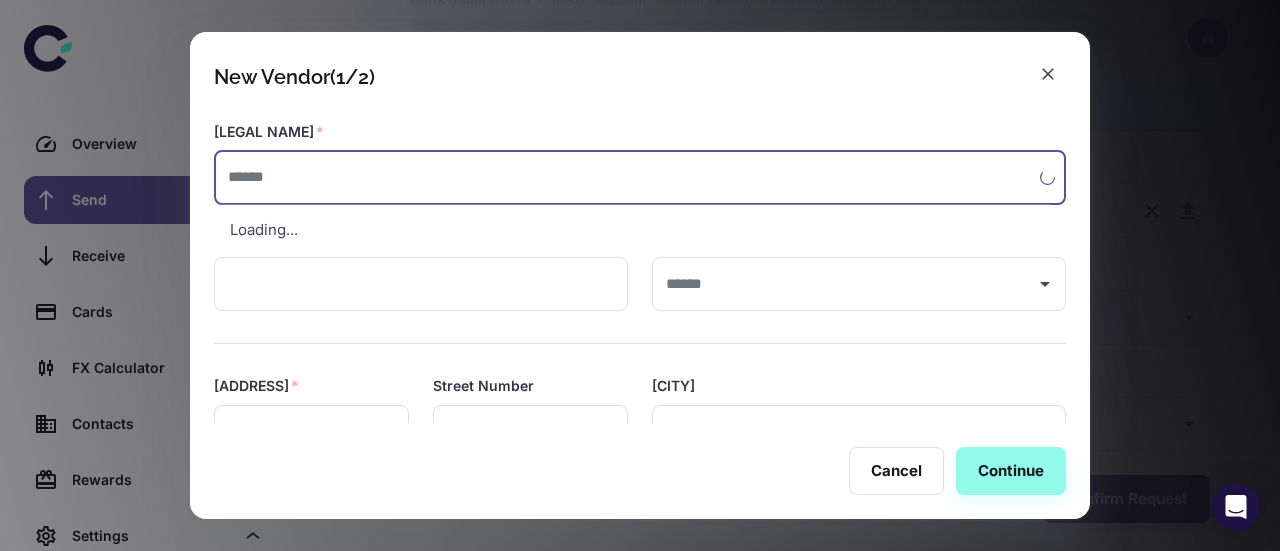 click at bounding box center [627, 177] 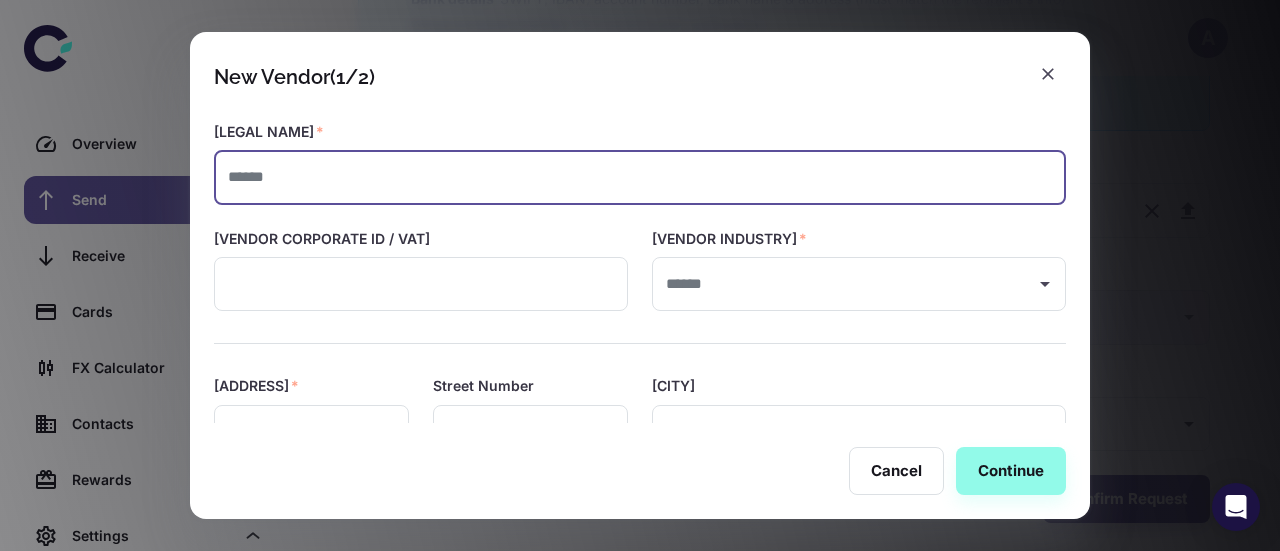 paste on "**********" 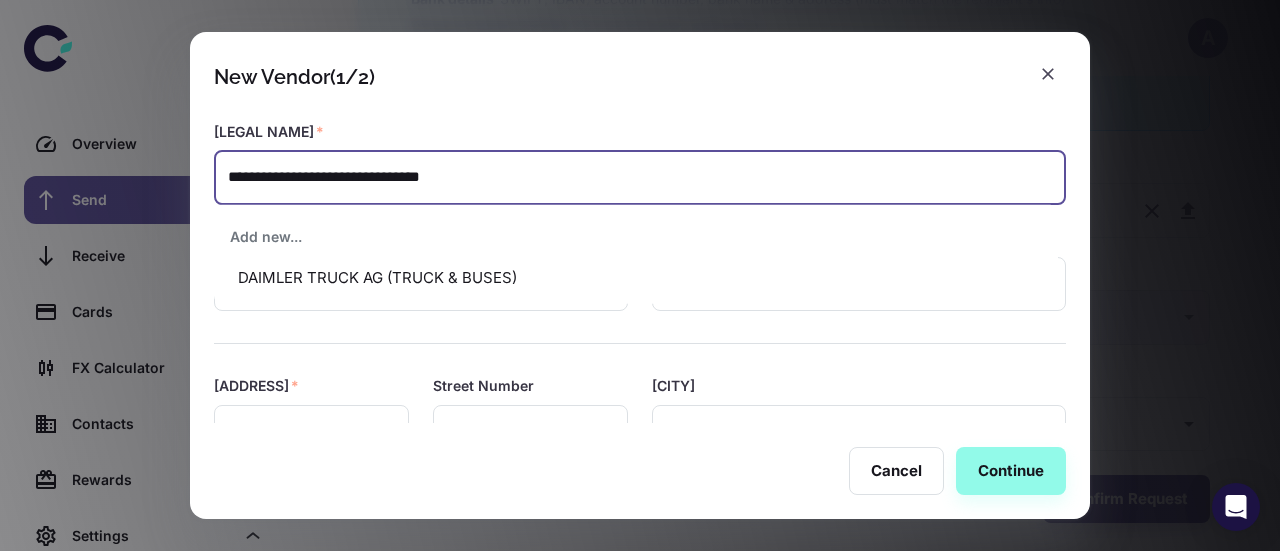 click on "DAIMLER TRUCK AG (TRUCK & BUSES)" at bounding box center [636, 278] 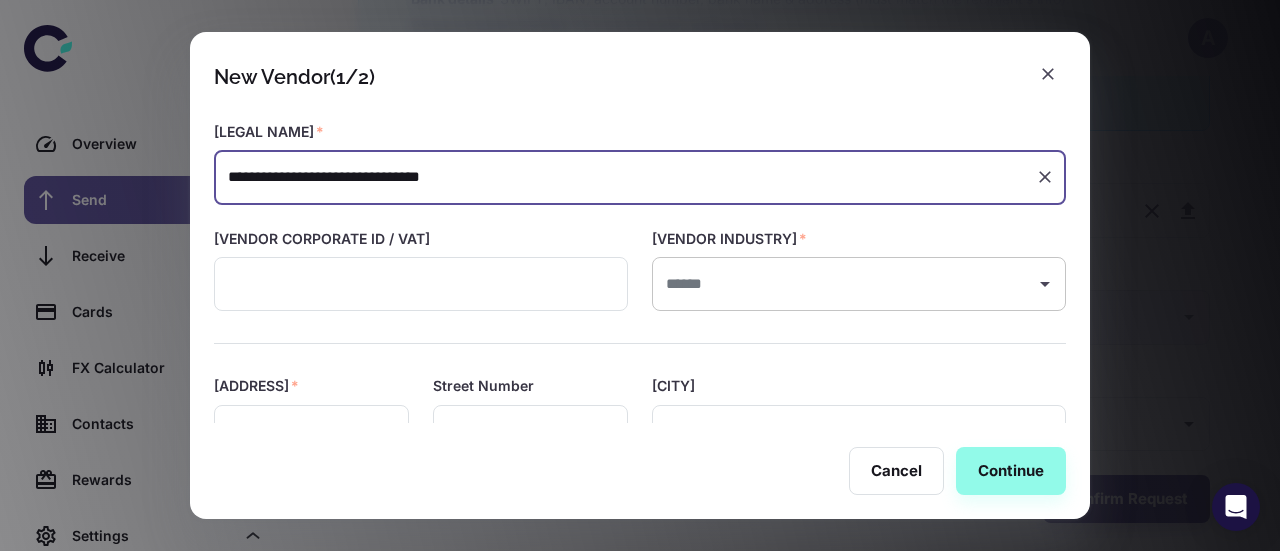 type on "**********" 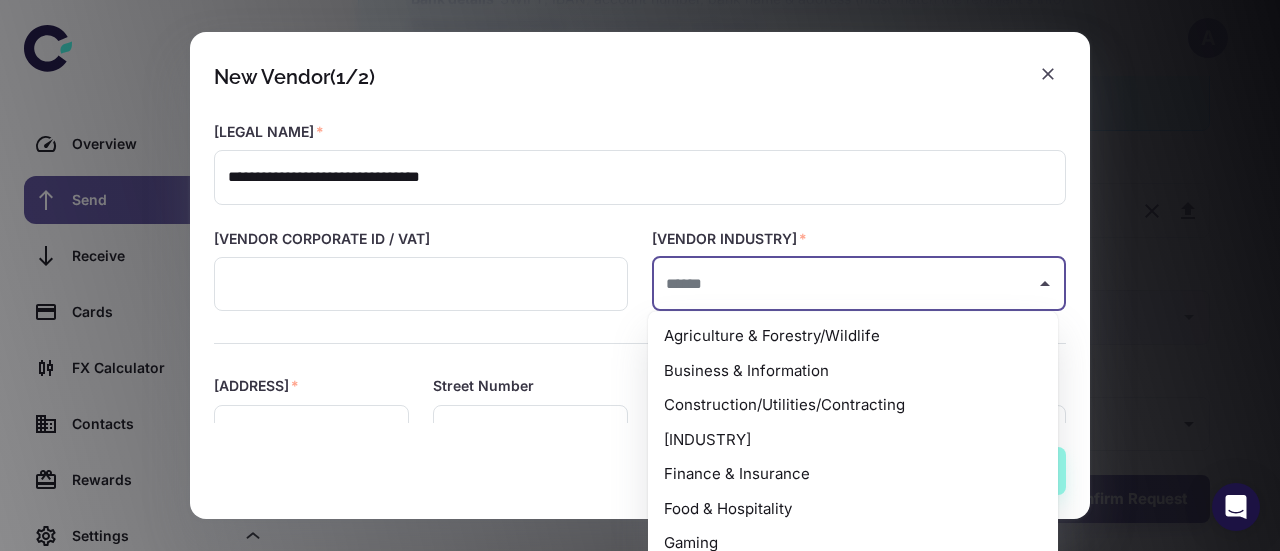 click at bounding box center (844, 284) 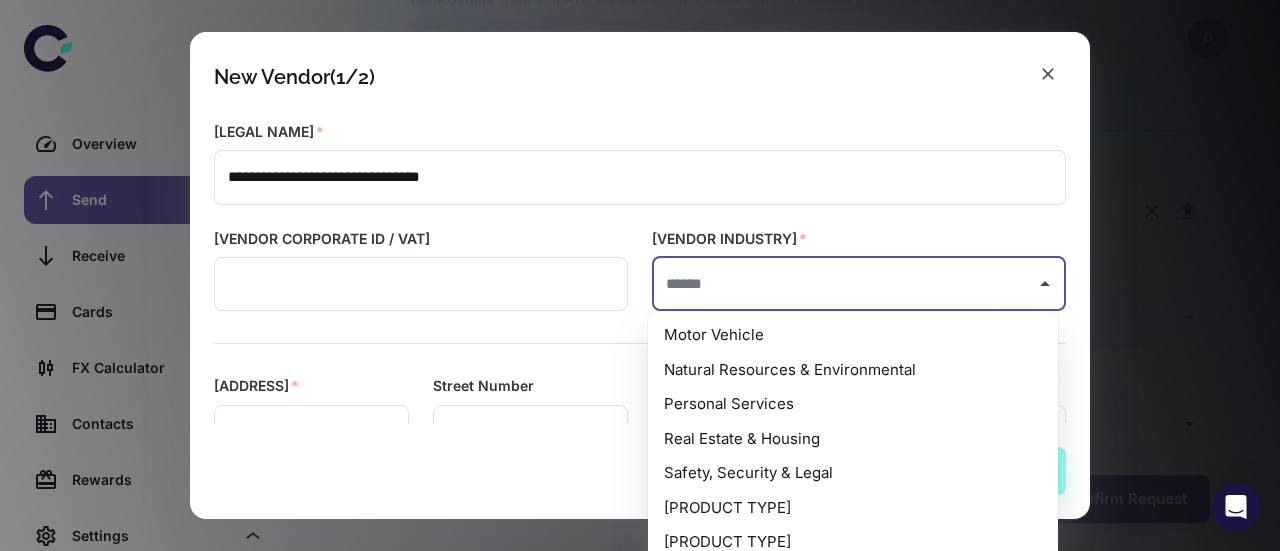 scroll, scrollTop: 406, scrollLeft: 0, axis: vertical 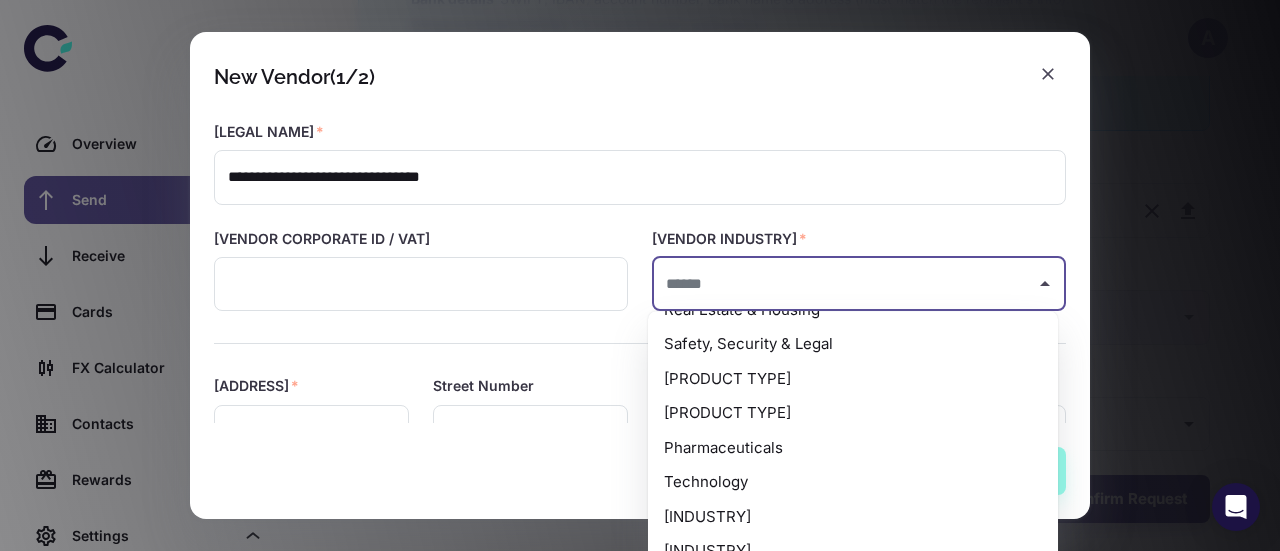 click on "[INDUSTRY]" at bounding box center (853, 517) 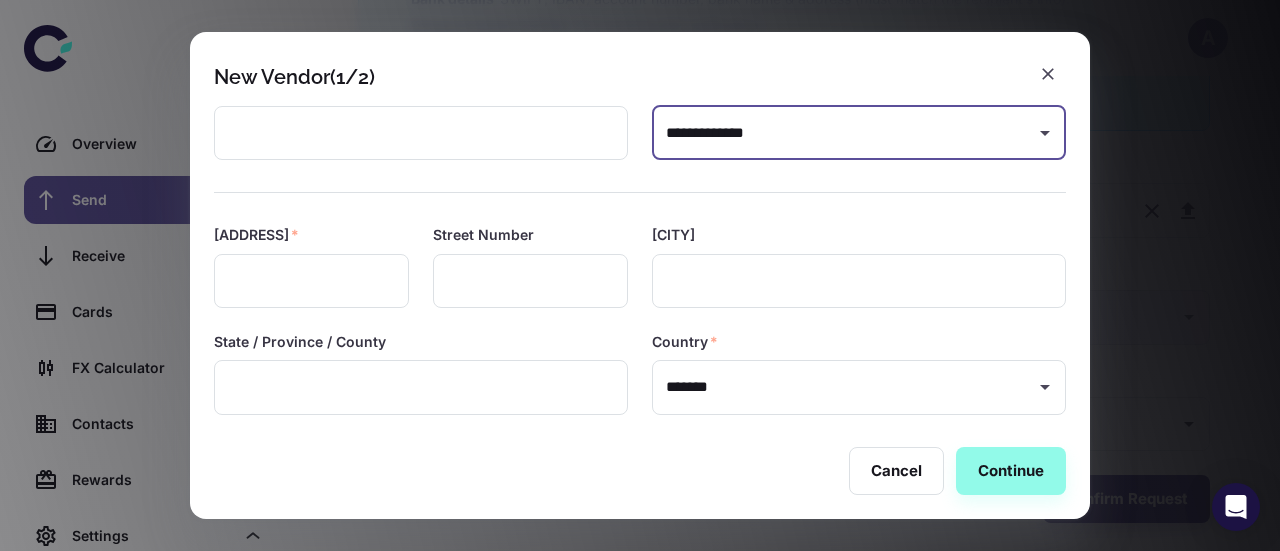 scroll, scrollTop: 152, scrollLeft: 0, axis: vertical 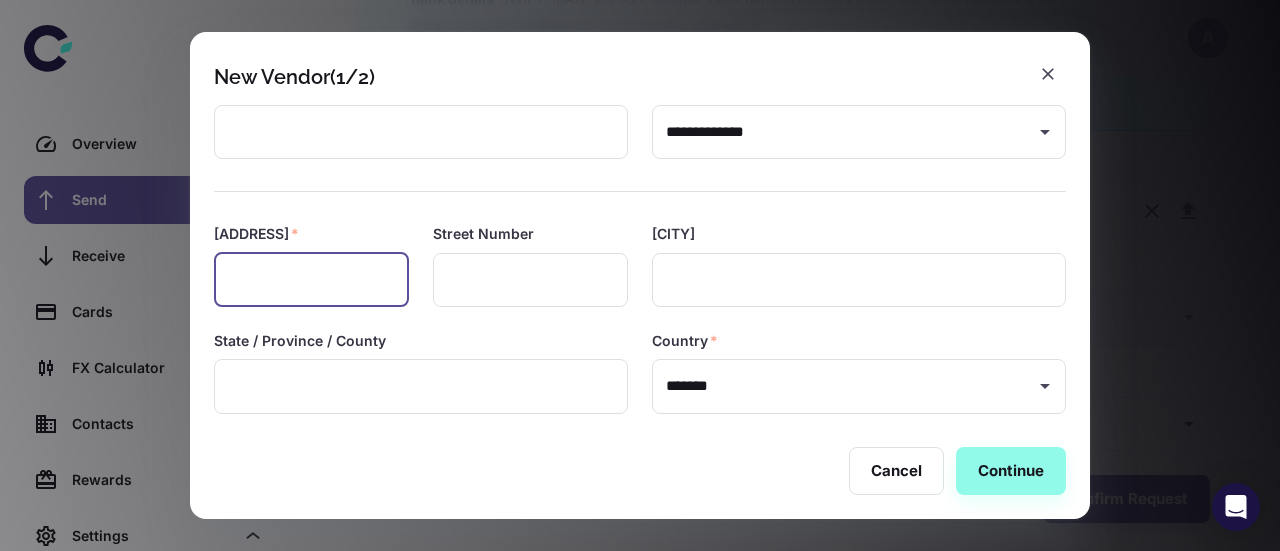 click at bounding box center [311, 280] 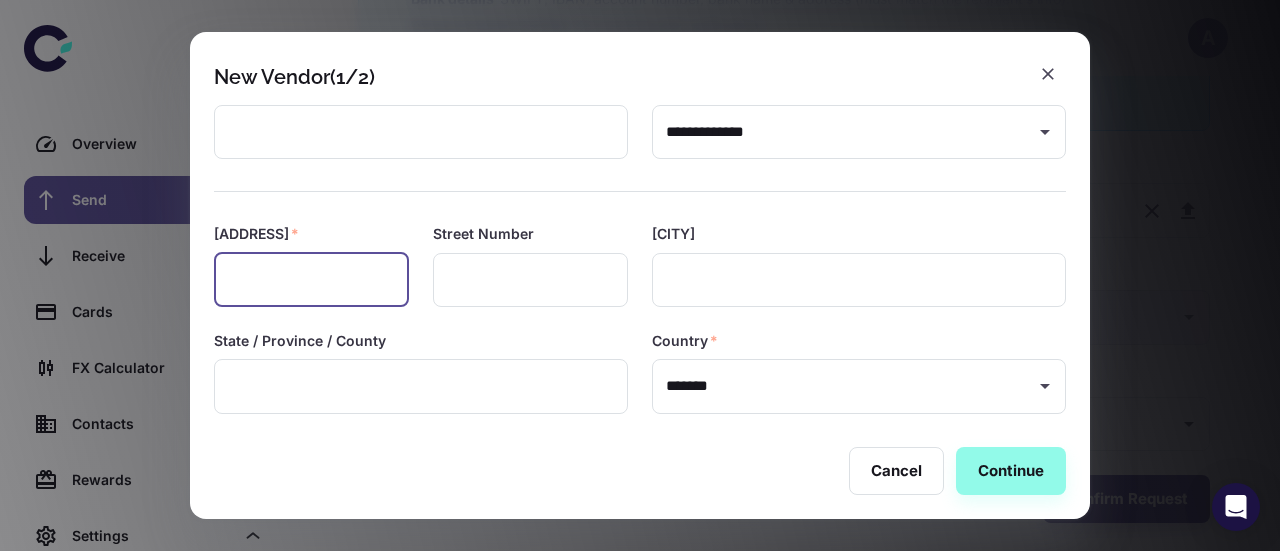 paste on "**********" 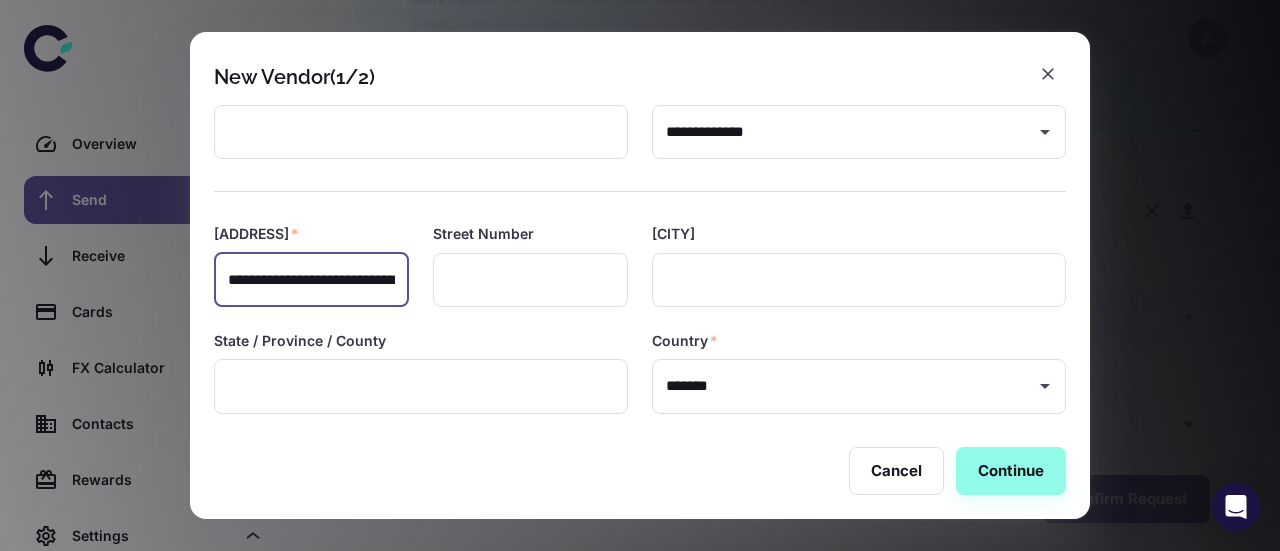 scroll, scrollTop: 0, scrollLeft: 168, axis: horizontal 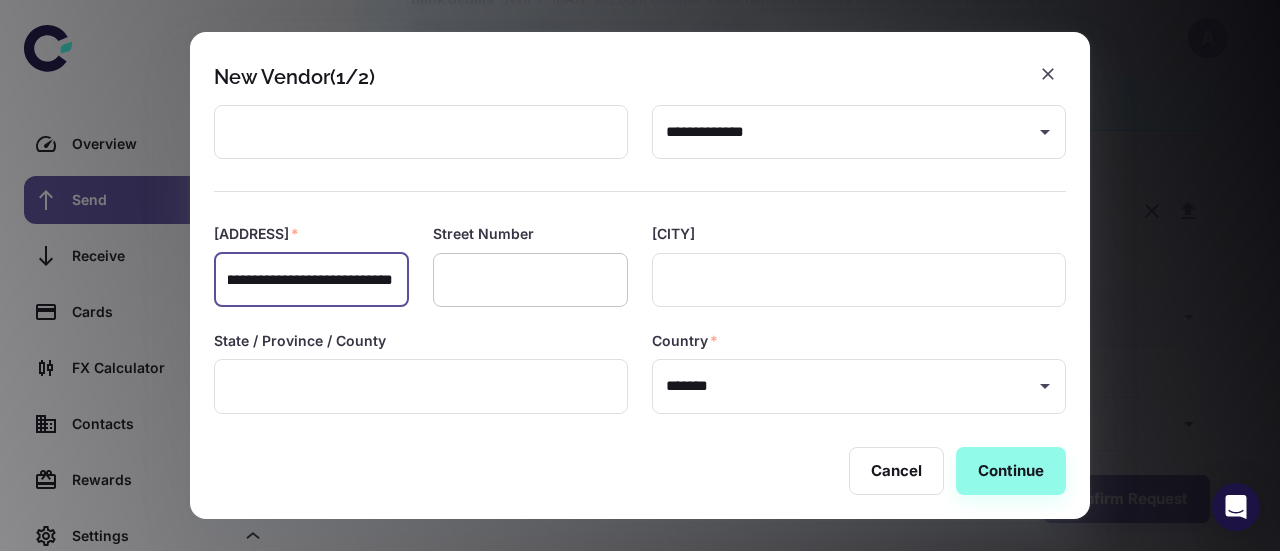 type on "**********" 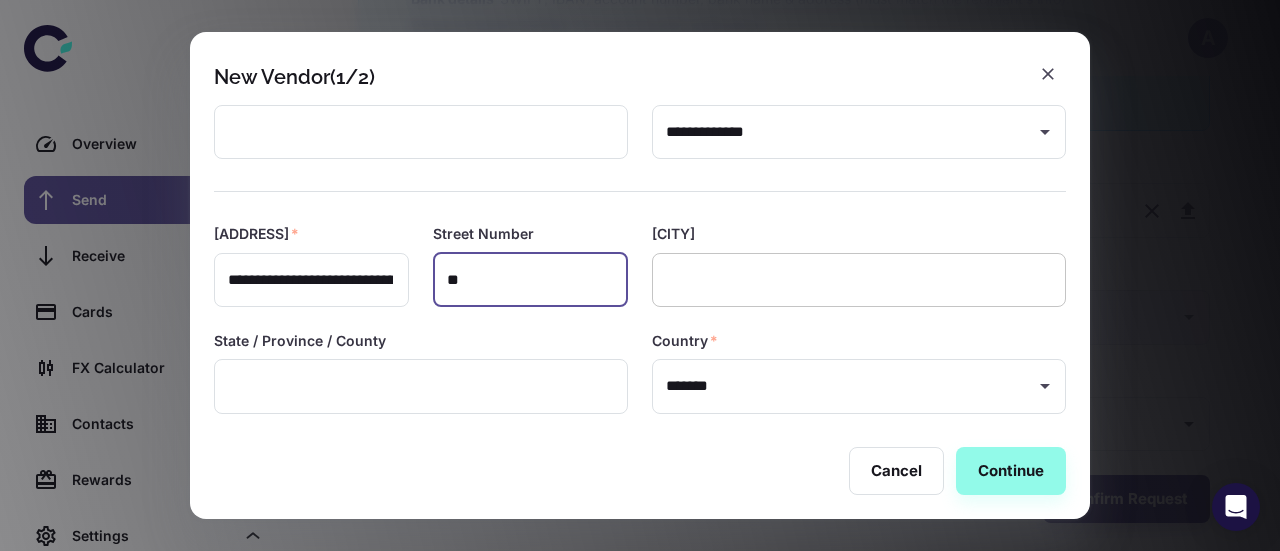 type on "**" 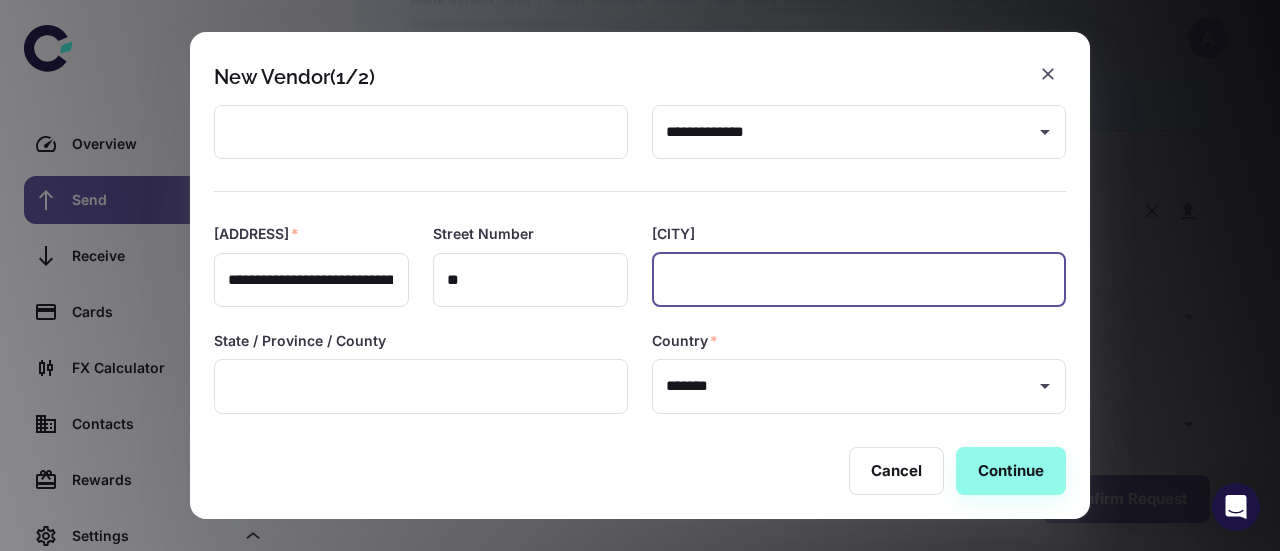 click at bounding box center (859, 280) 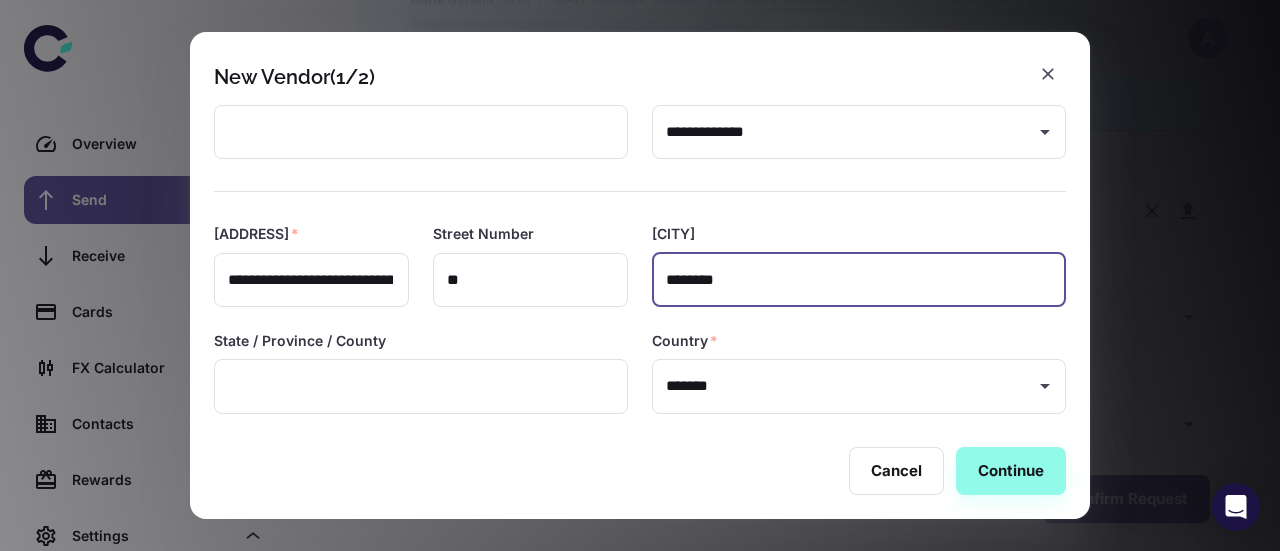 click on "********" at bounding box center (859, 280) 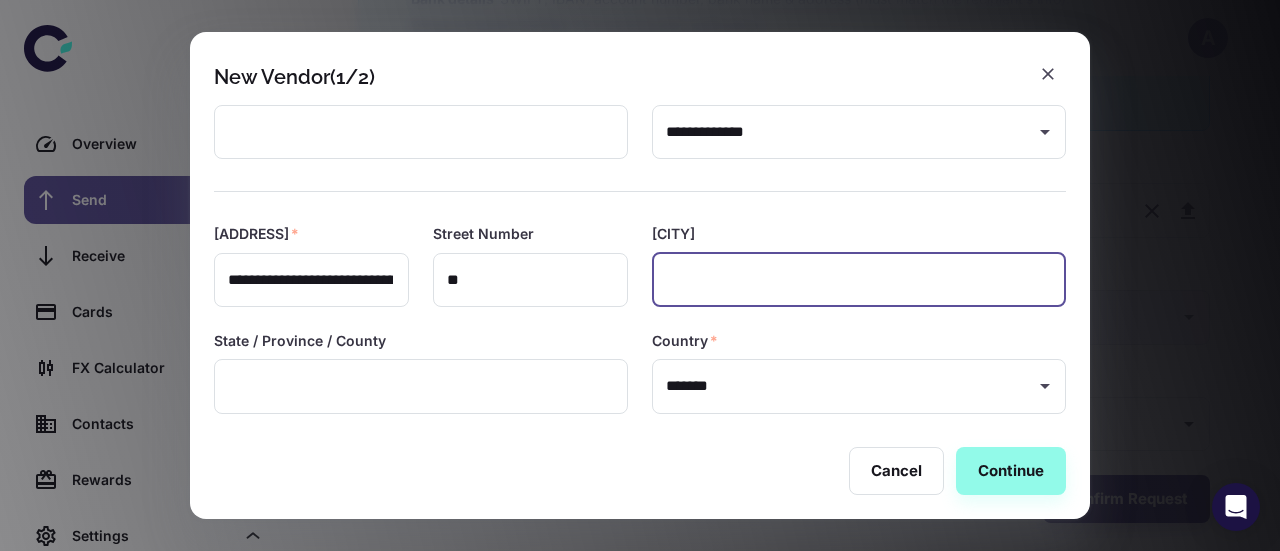 paste on "*********" 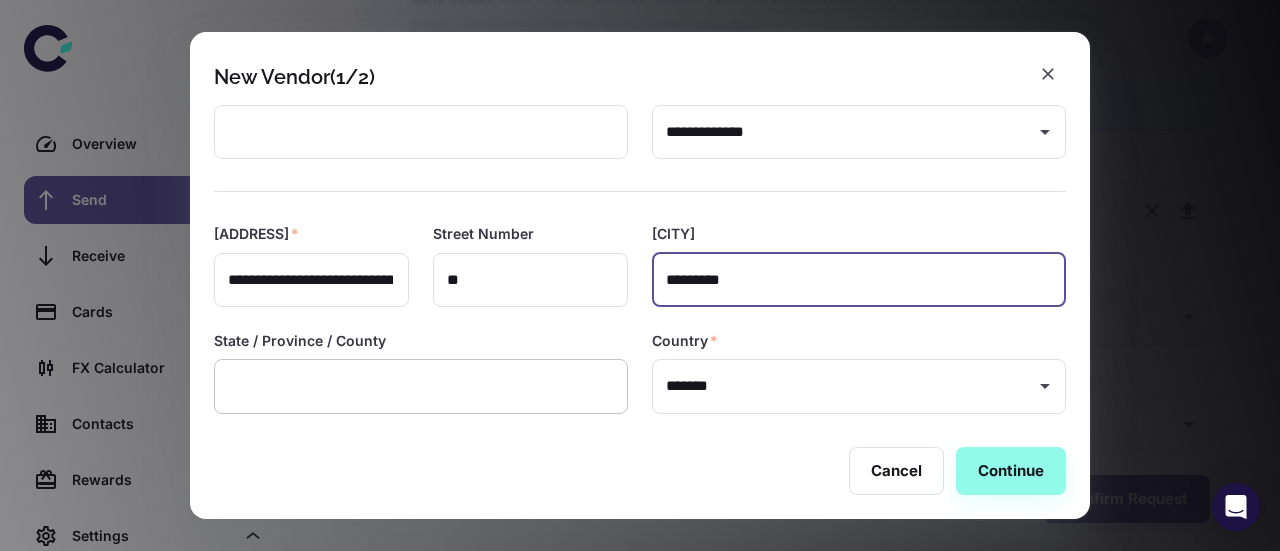 type on "*********" 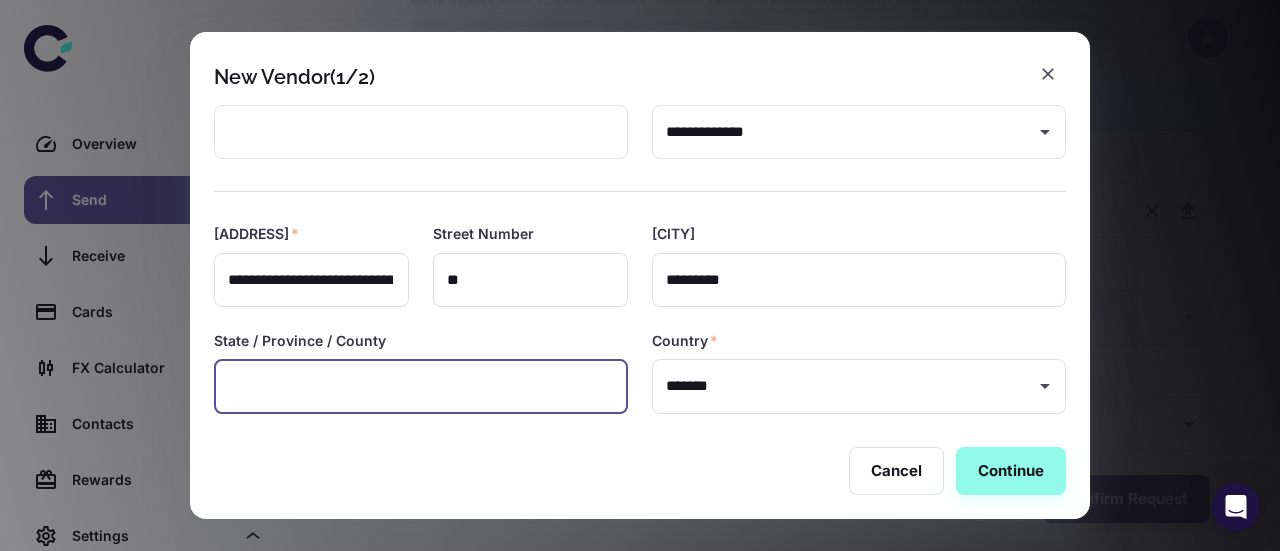 paste on "*********" 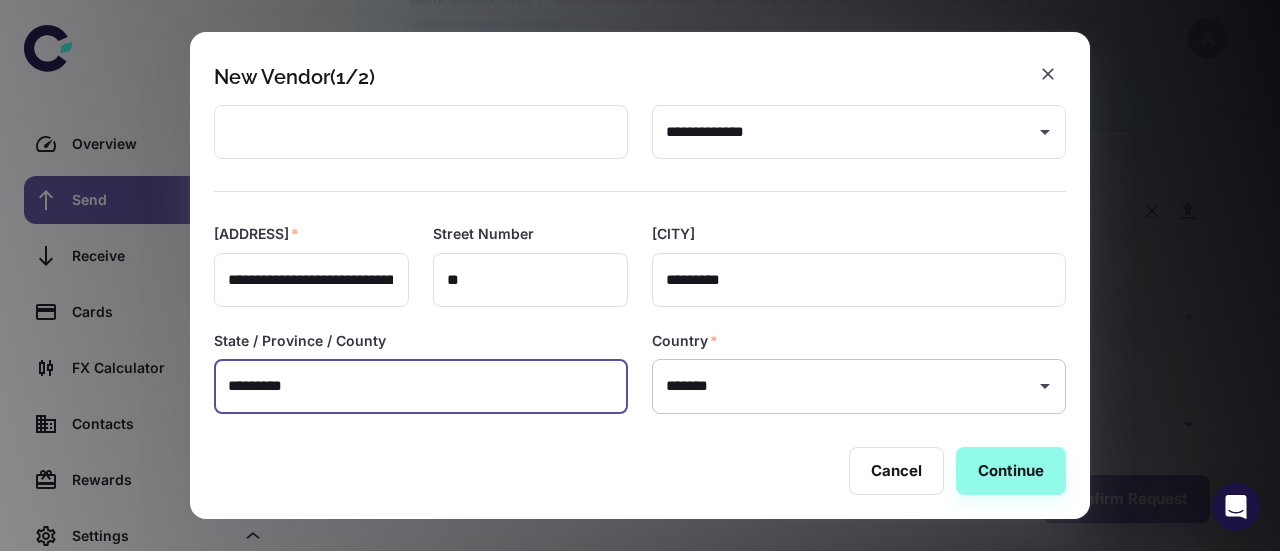 type on "*********" 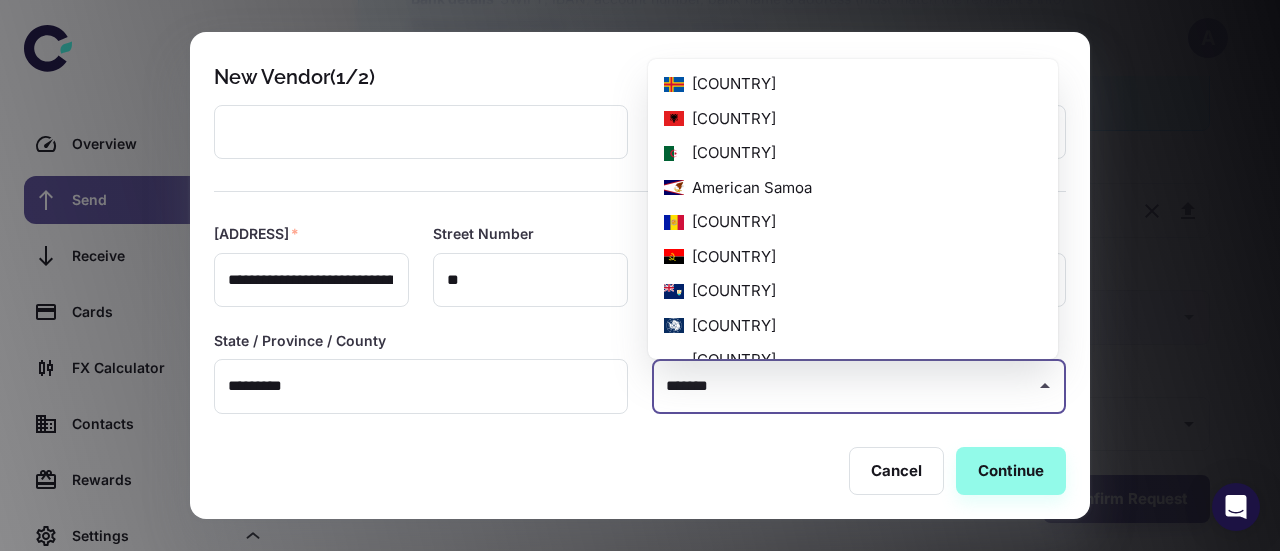 click on "*******" at bounding box center (844, 386) 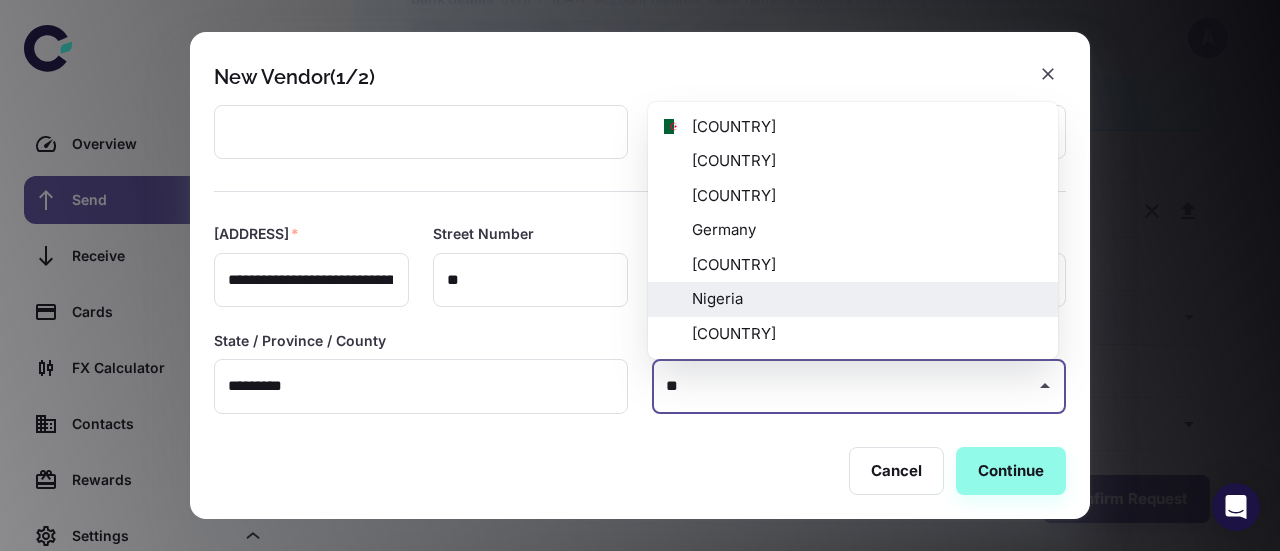 scroll, scrollTop: 0, scrollLeft: 0, axis: both 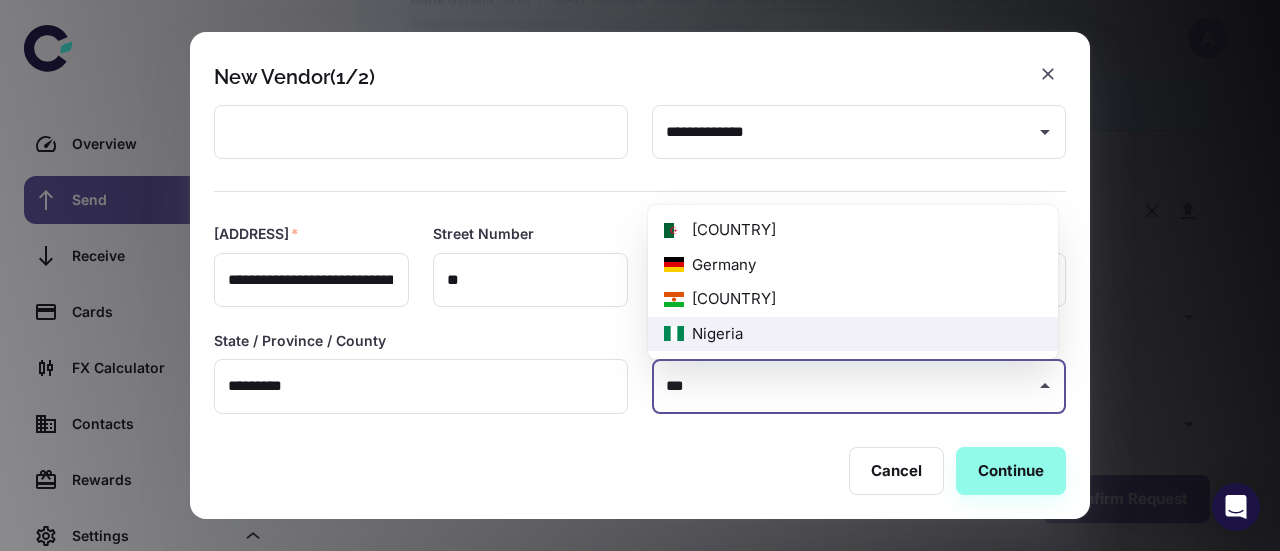 click on "Germany" at bounding box center [853, 265] 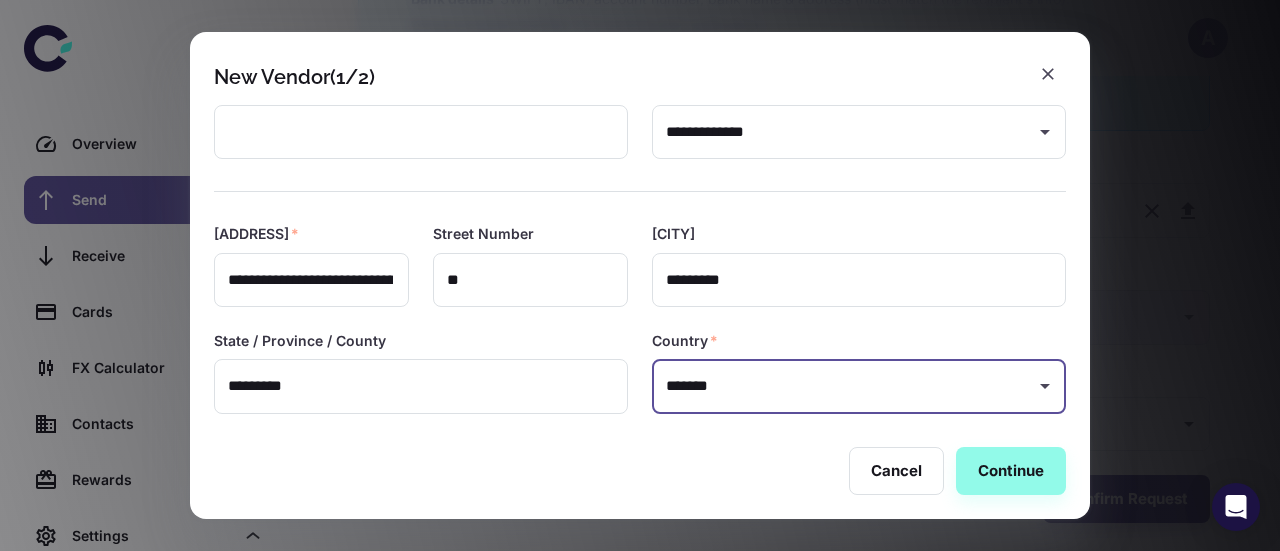 scroll, scrollTop: 313, scrollLeft: 0, axis: vertical 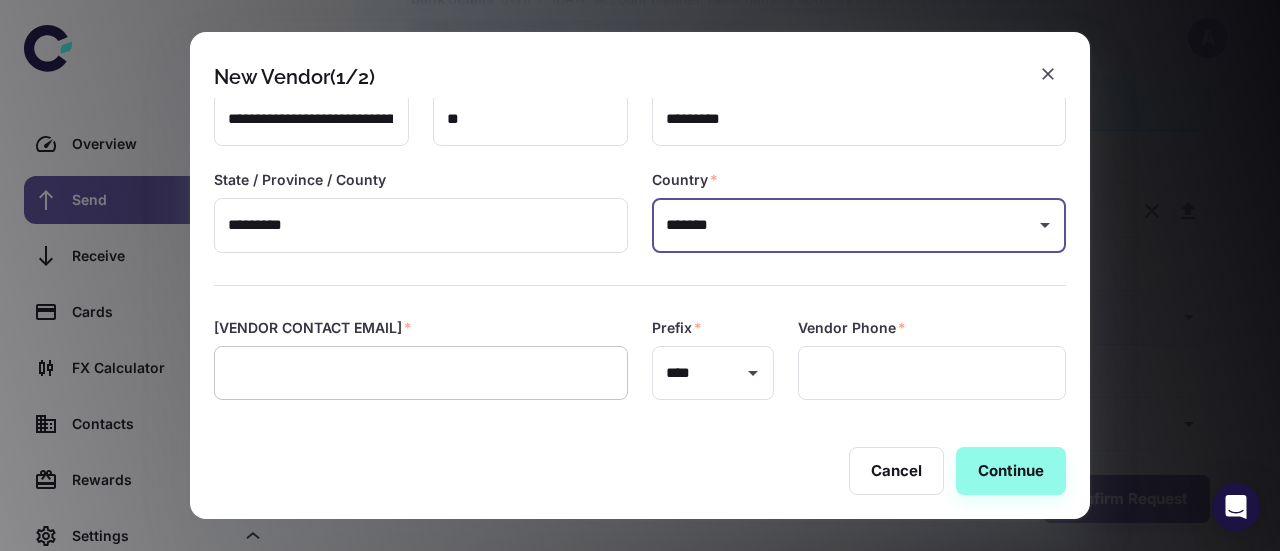 type on "*******" 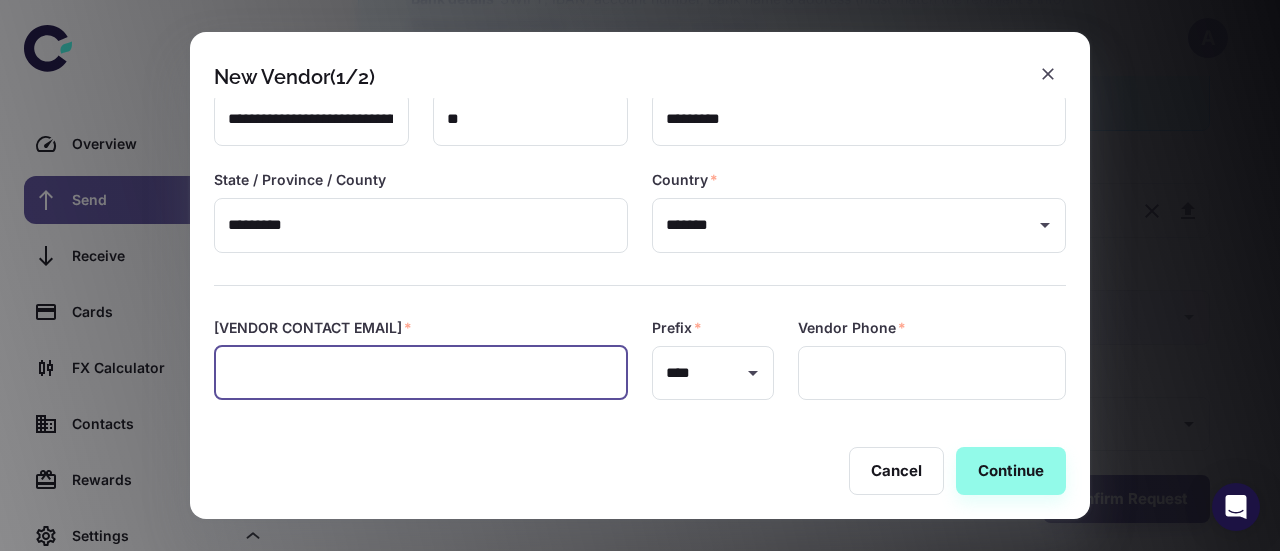 click at bounding box center (421, 373) 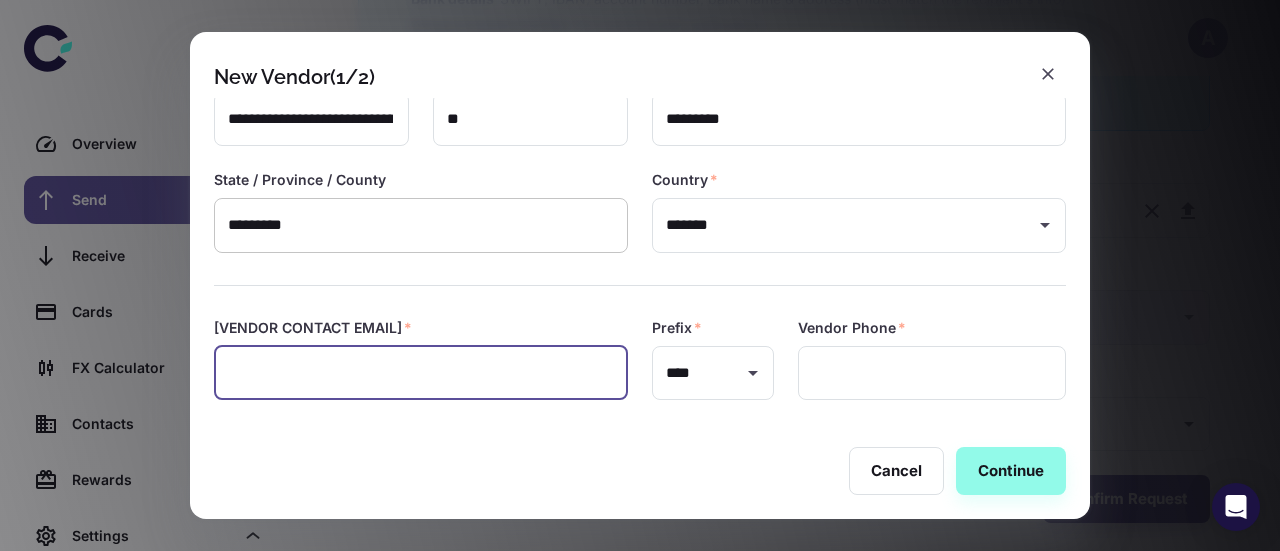 paste on "**********" 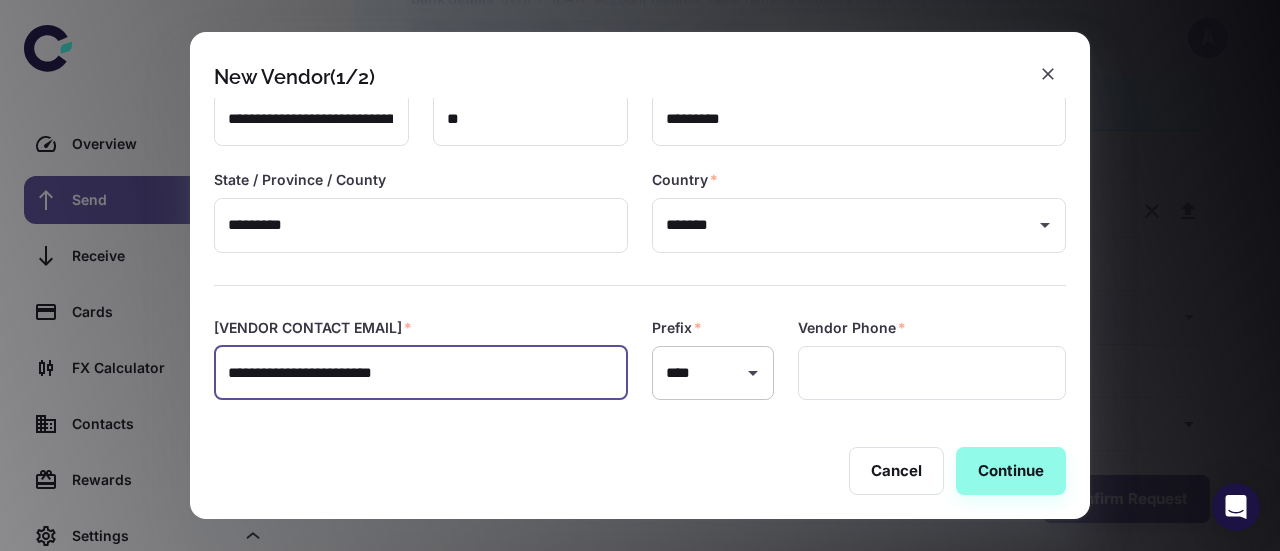 click at bounding box center (753, 373) 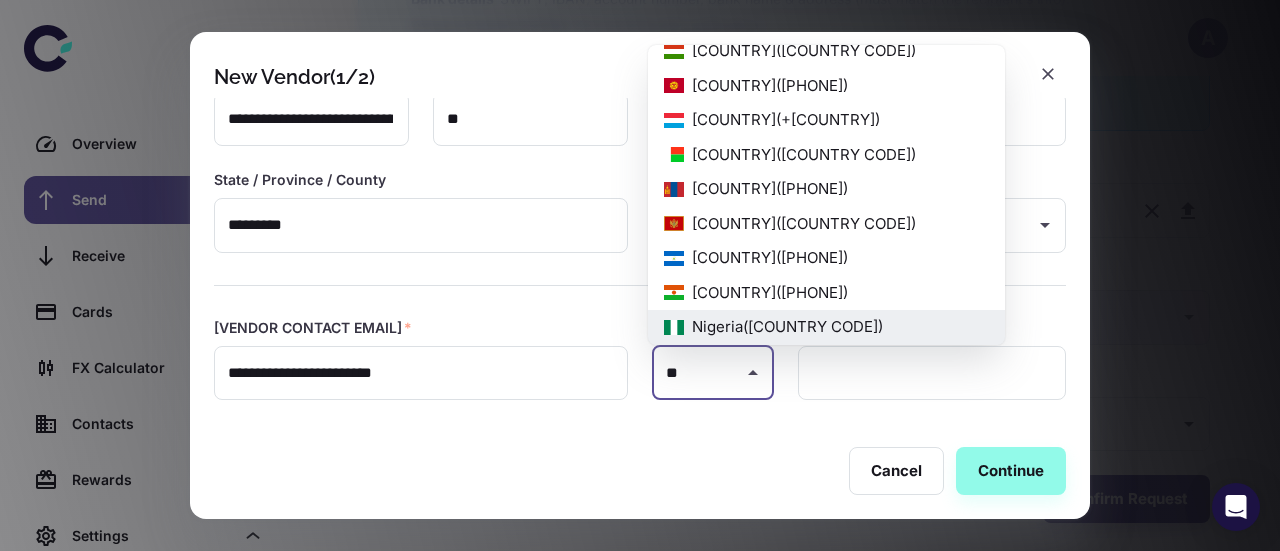 scroll, scrollTop: 0, scrollLeft: 0, axis: both 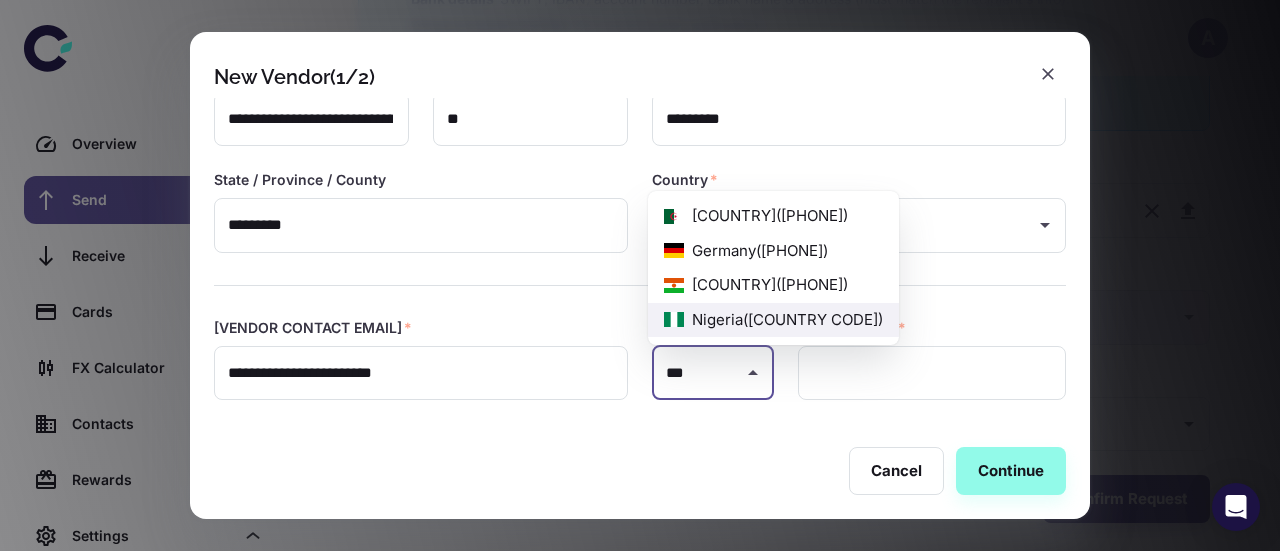 click on "[COUNTRY] ( [PHONE] )" at bounding box center [773, 251] 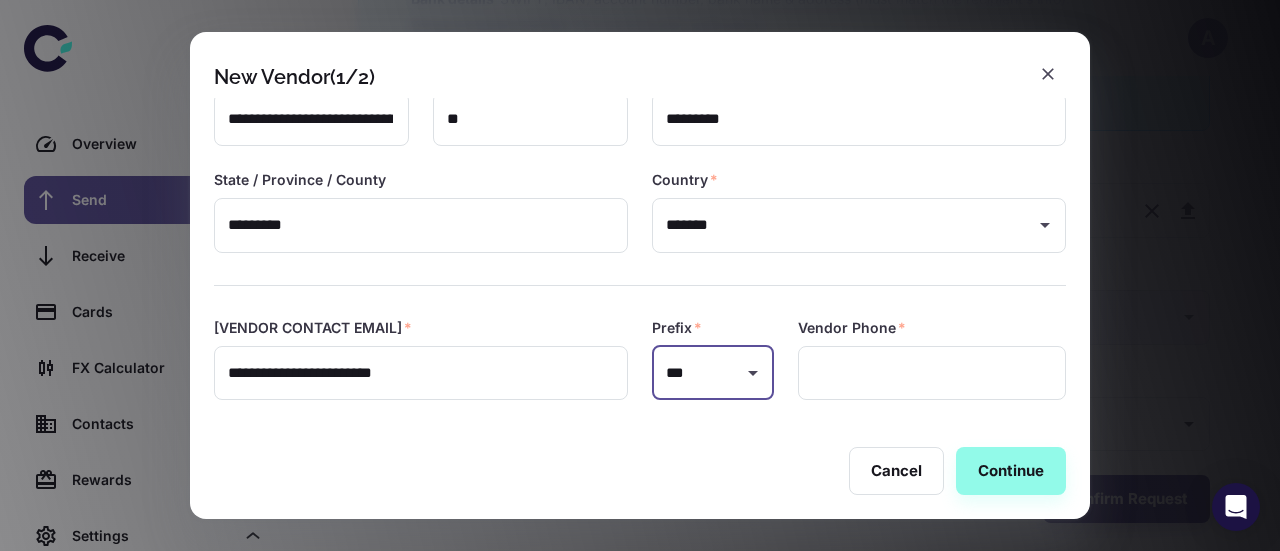 type on "***" 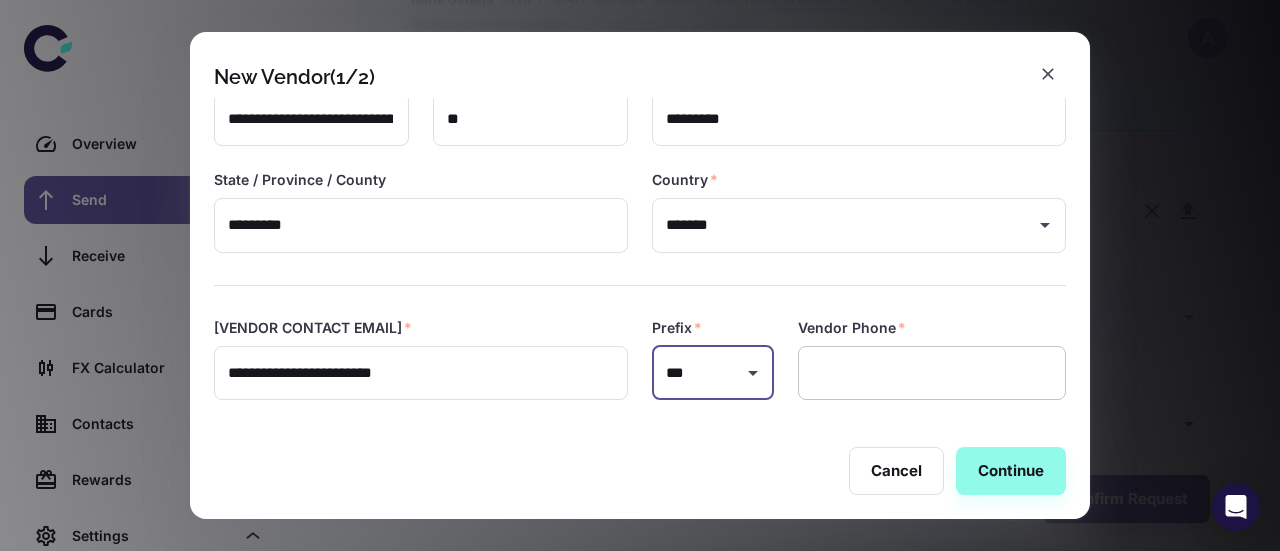 click at bounding box center [932, 373] 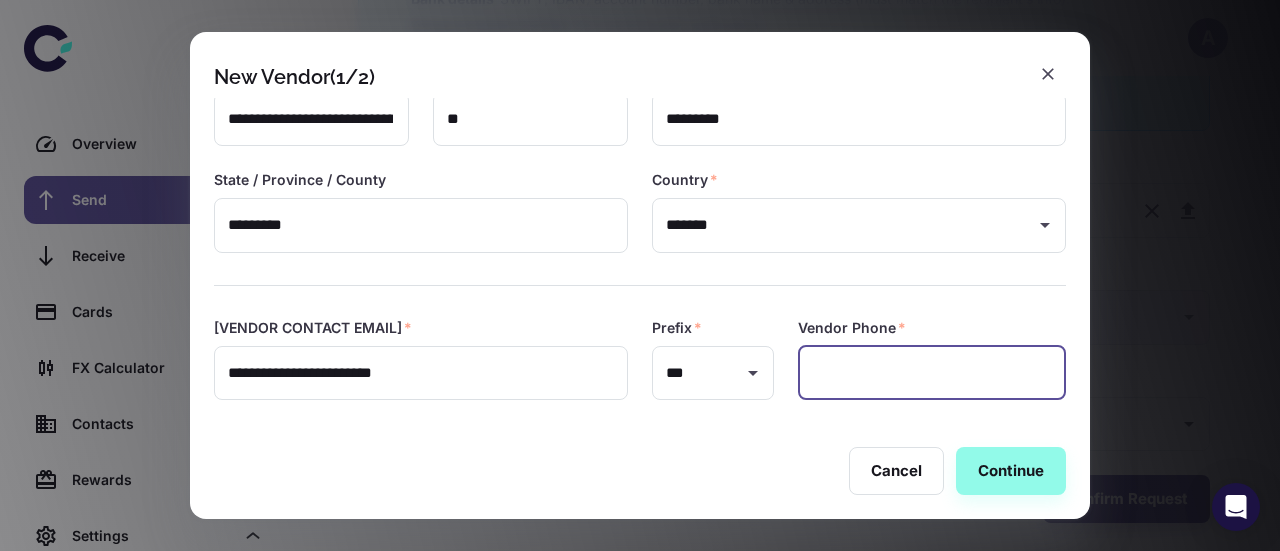 paste on "********" 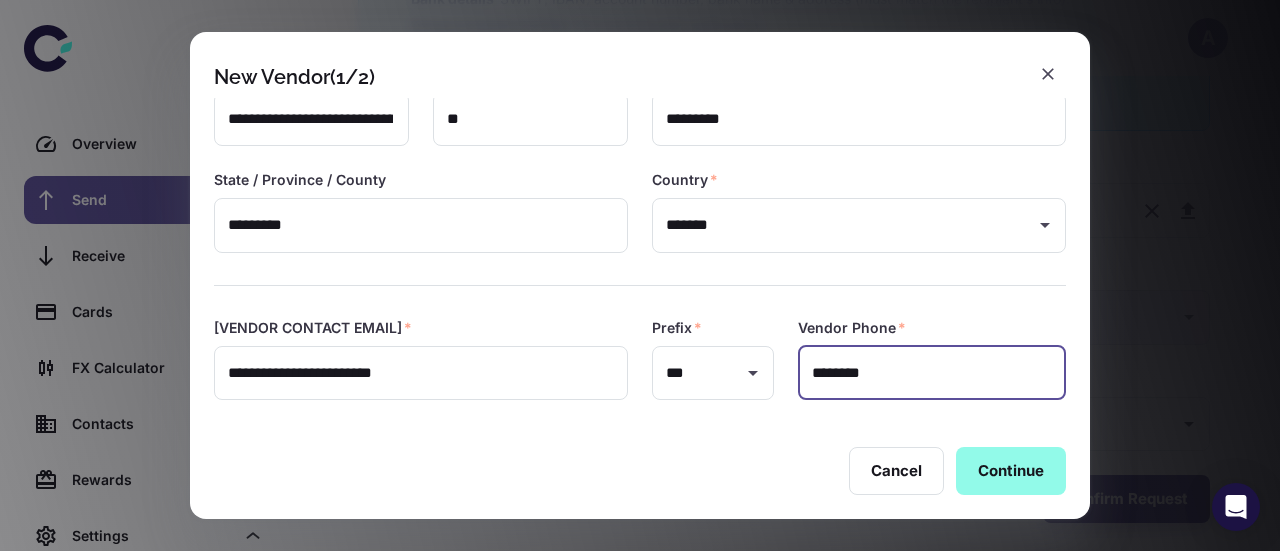 type on "********" 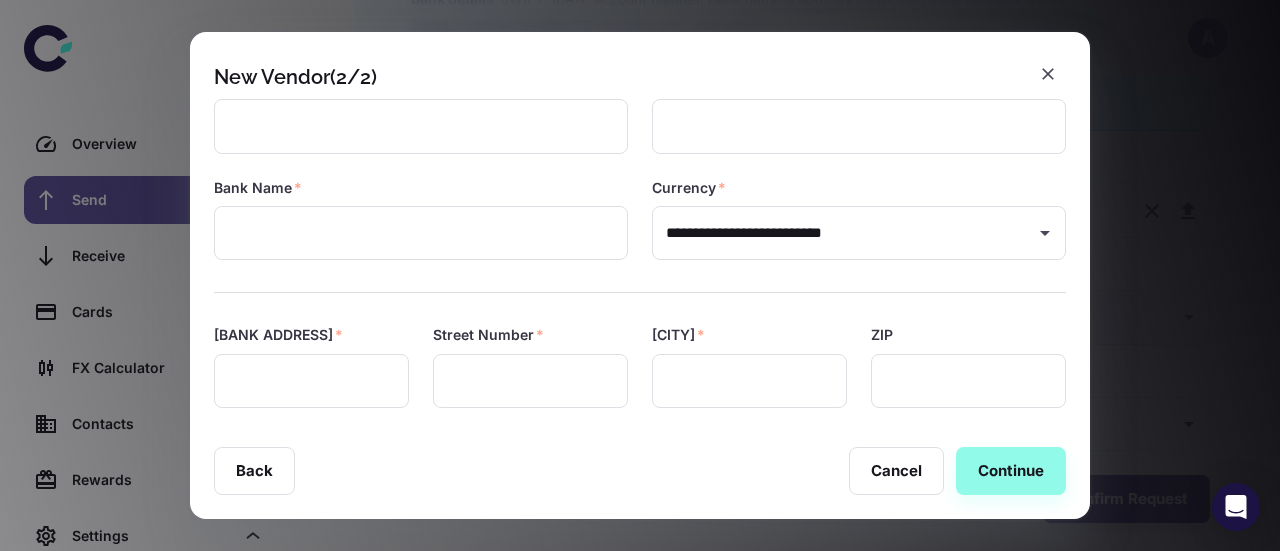 scroll, scrollTop: 0, scrollLeft: 0, axis: both 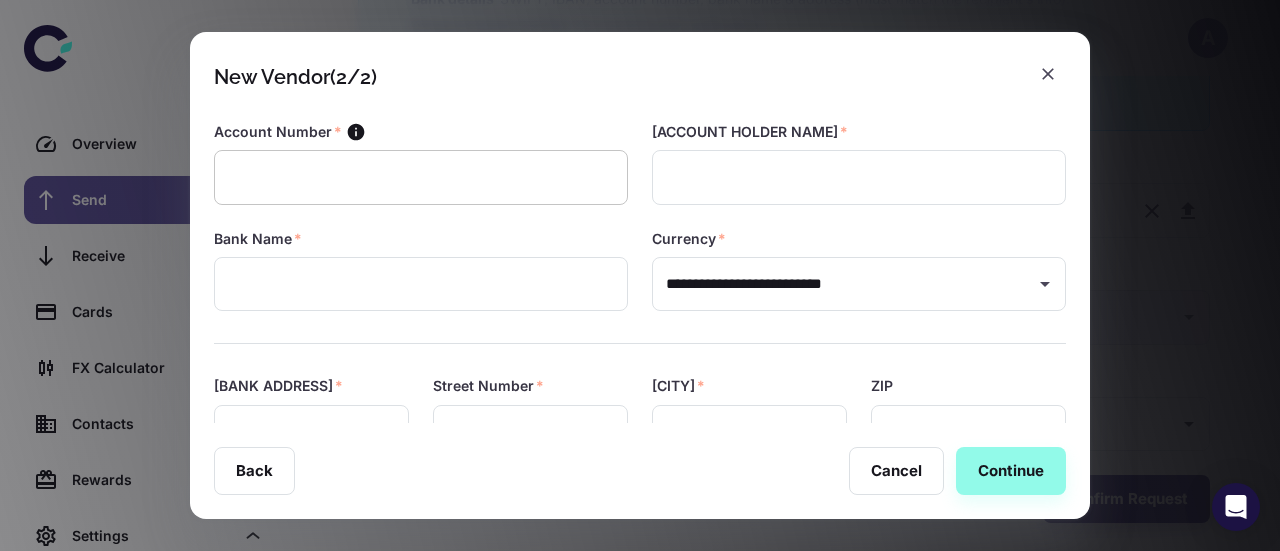 click at bounding box center [421, 177] 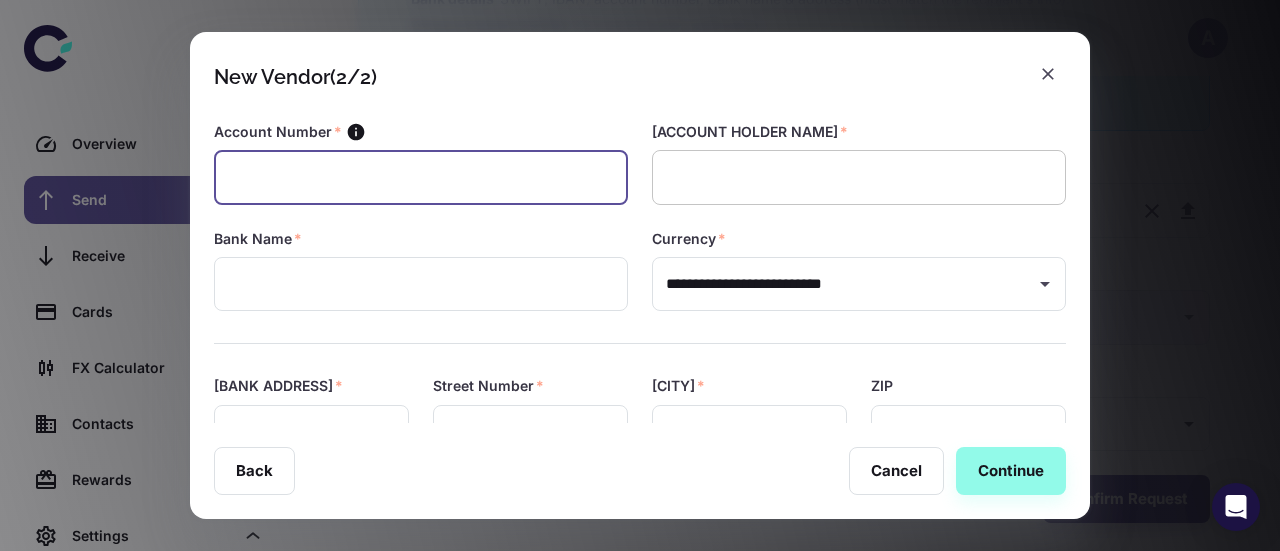 click at bounding box center (859, 177) 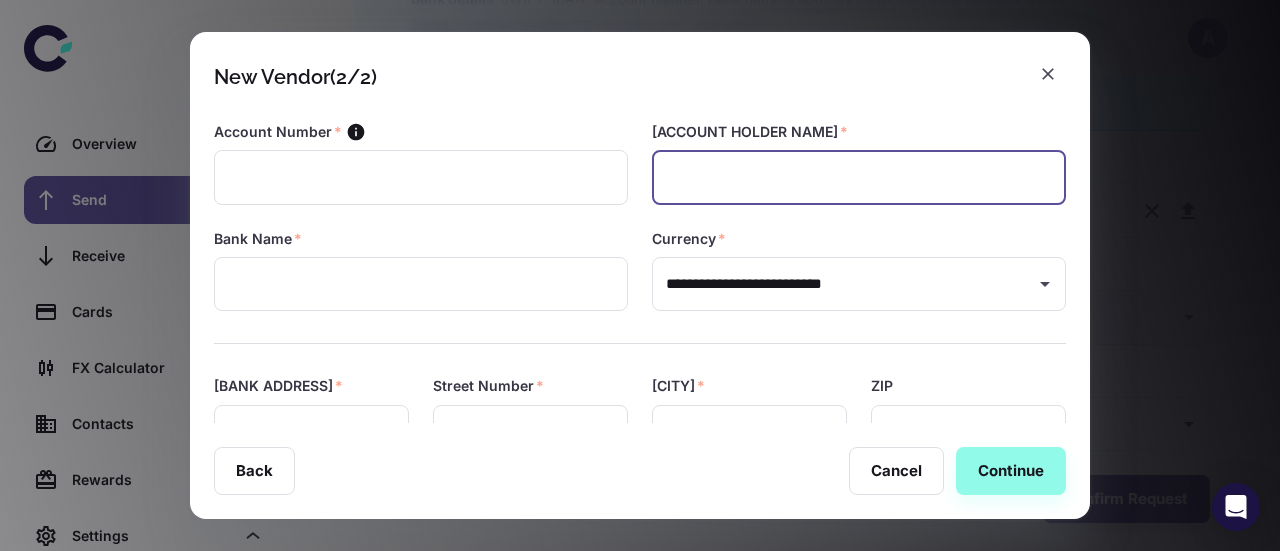 paste on "**********" 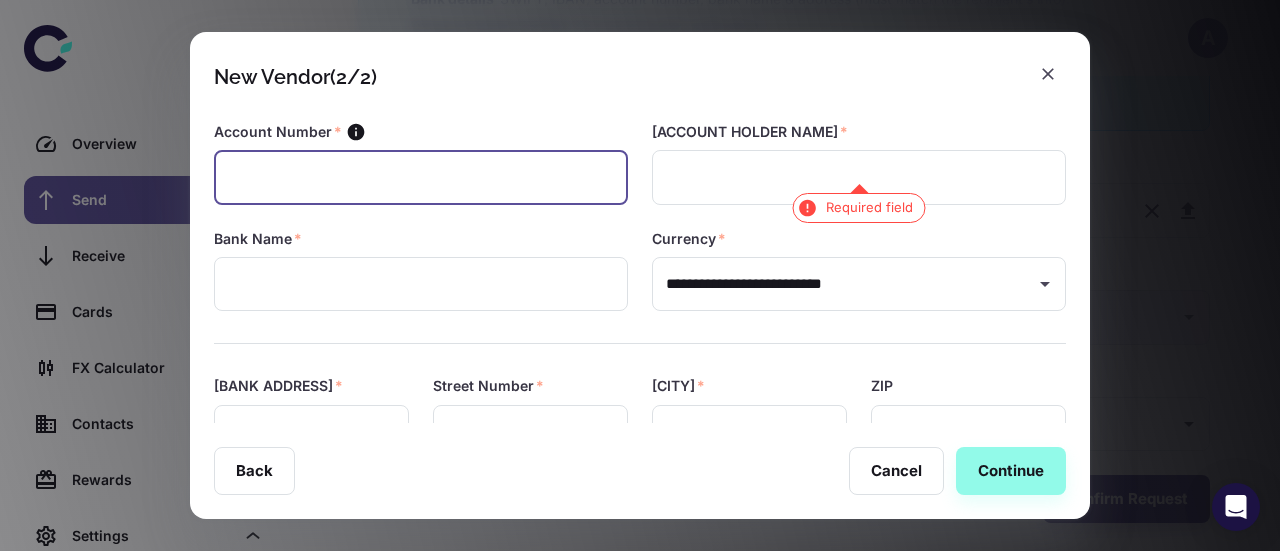 click at bounding box center [421, 177] 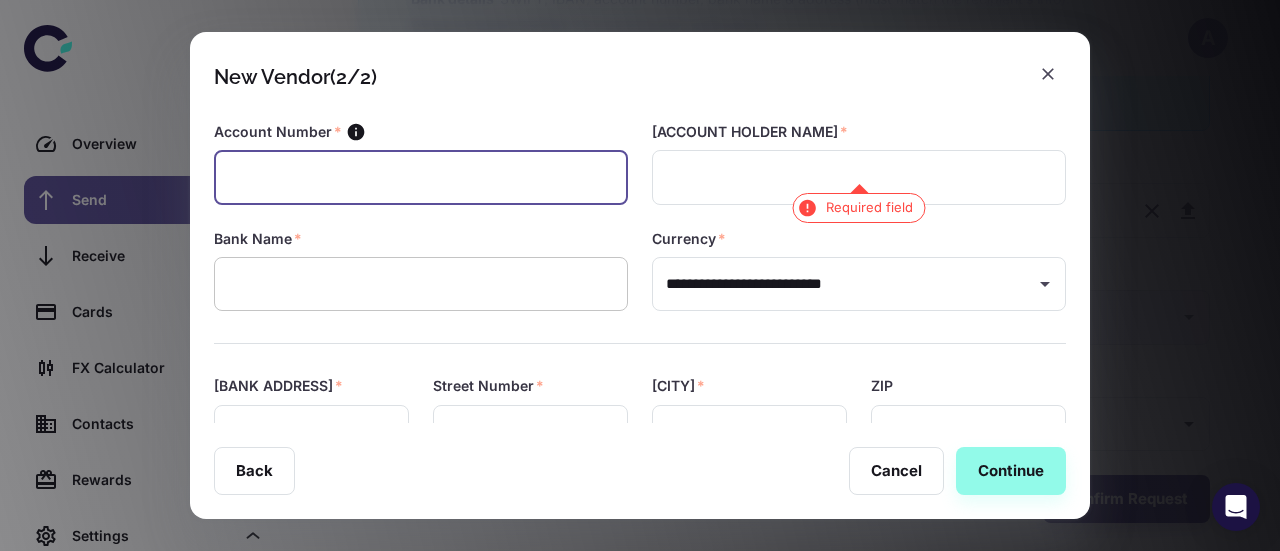 paste on "**********" 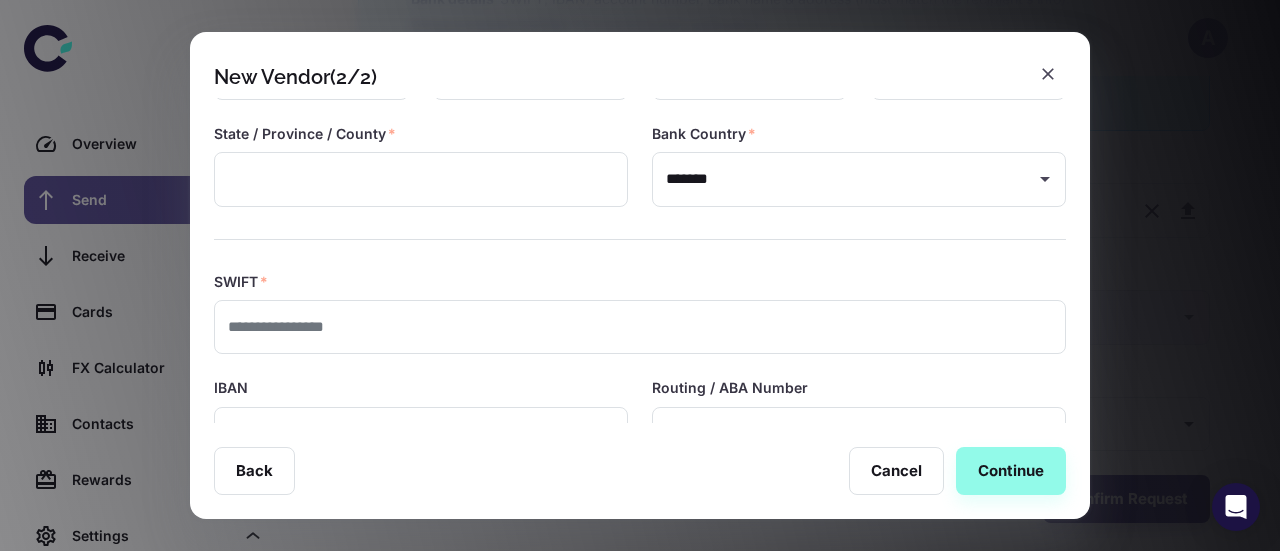scroll, scrollTop: 429, scrollLeft: 0, axis: vertical 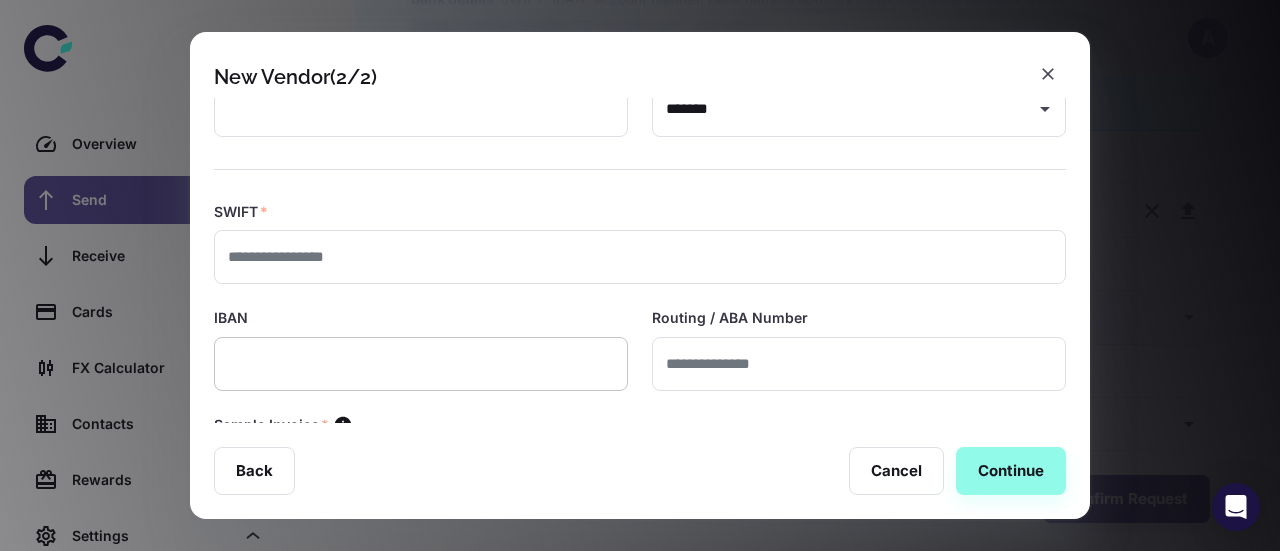 type on "**********" 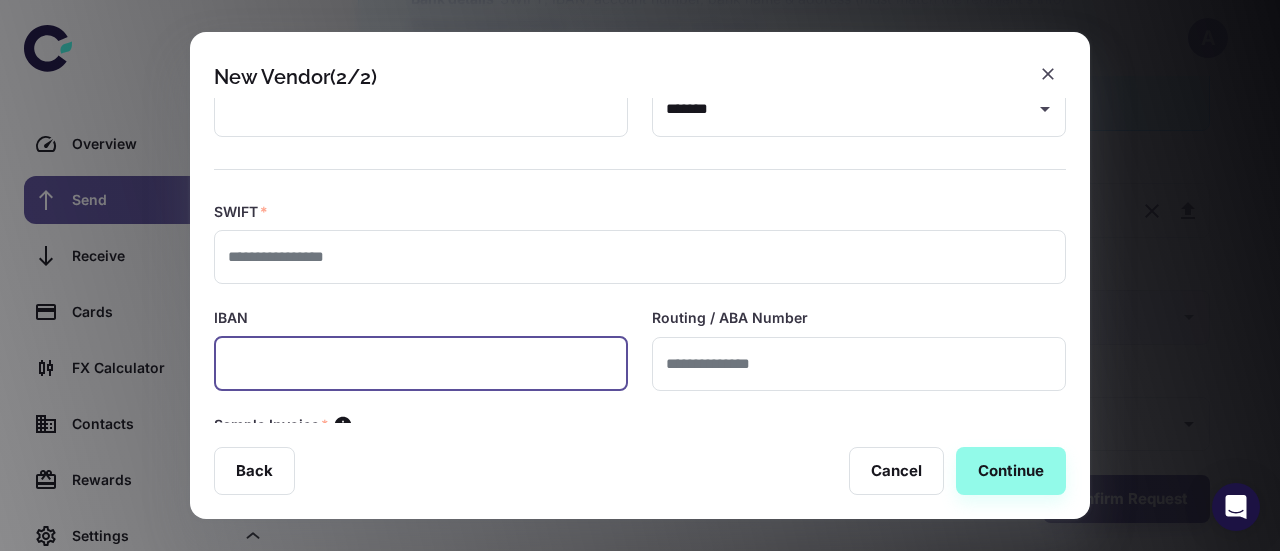 click at bounding box center [421, 364] 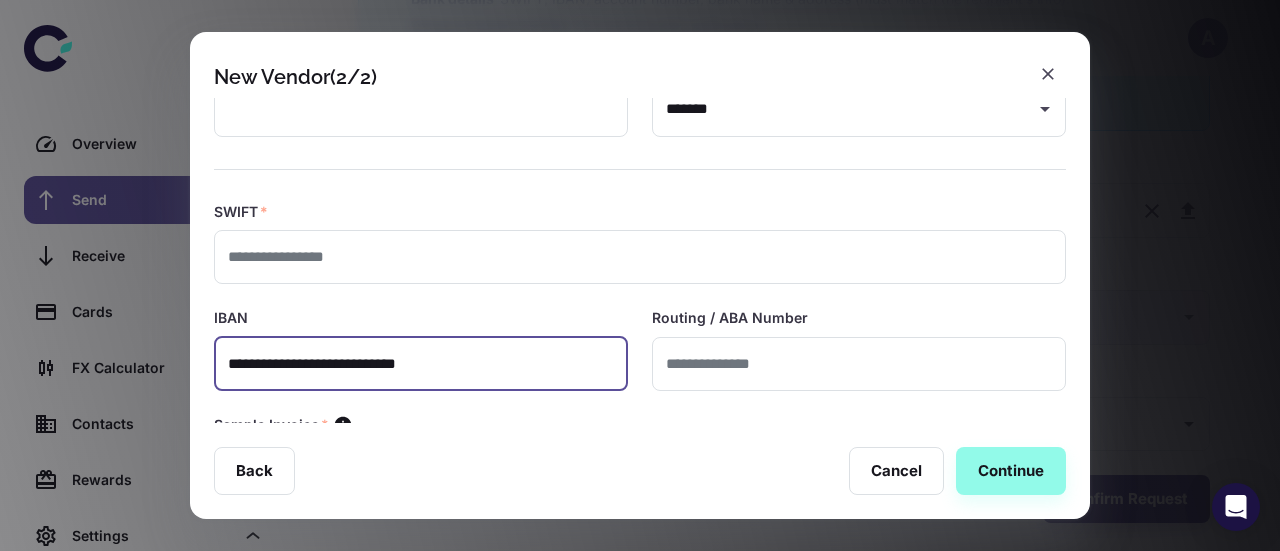 type on "**********" 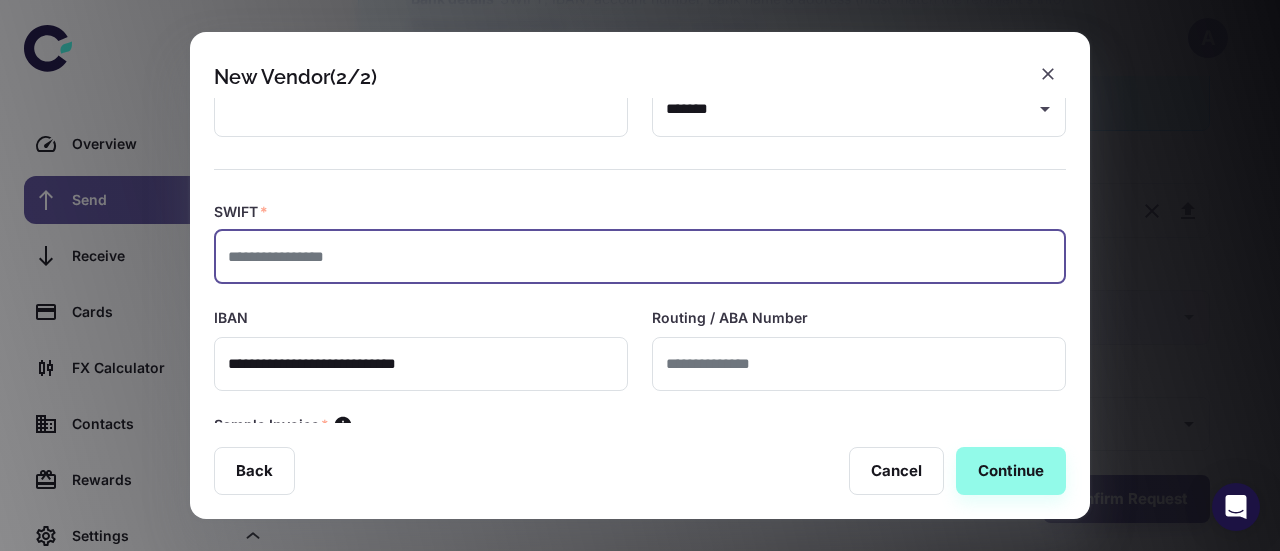 click at bounding box center (640, 257) 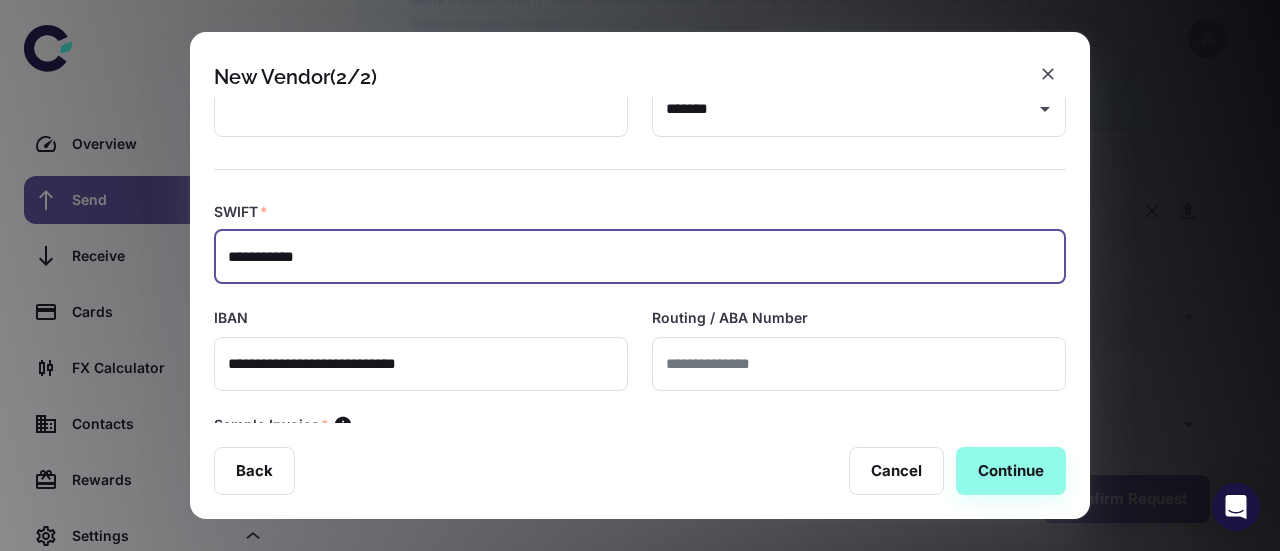 type on "**********" 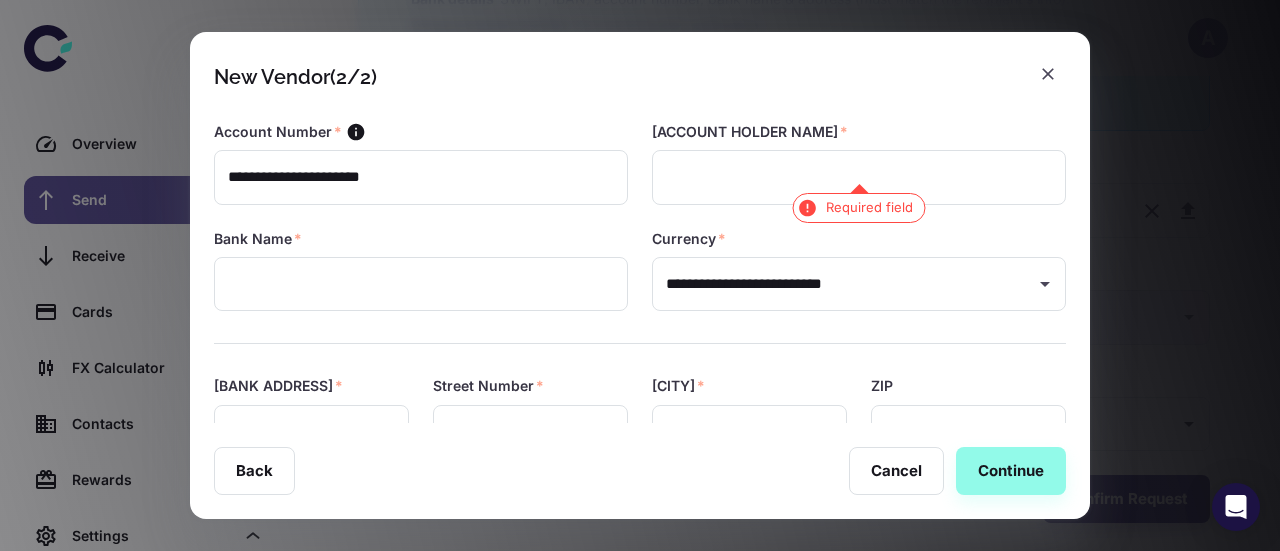 scroll, scrollTop: 1, scrollLeft: 0, axis: vertical 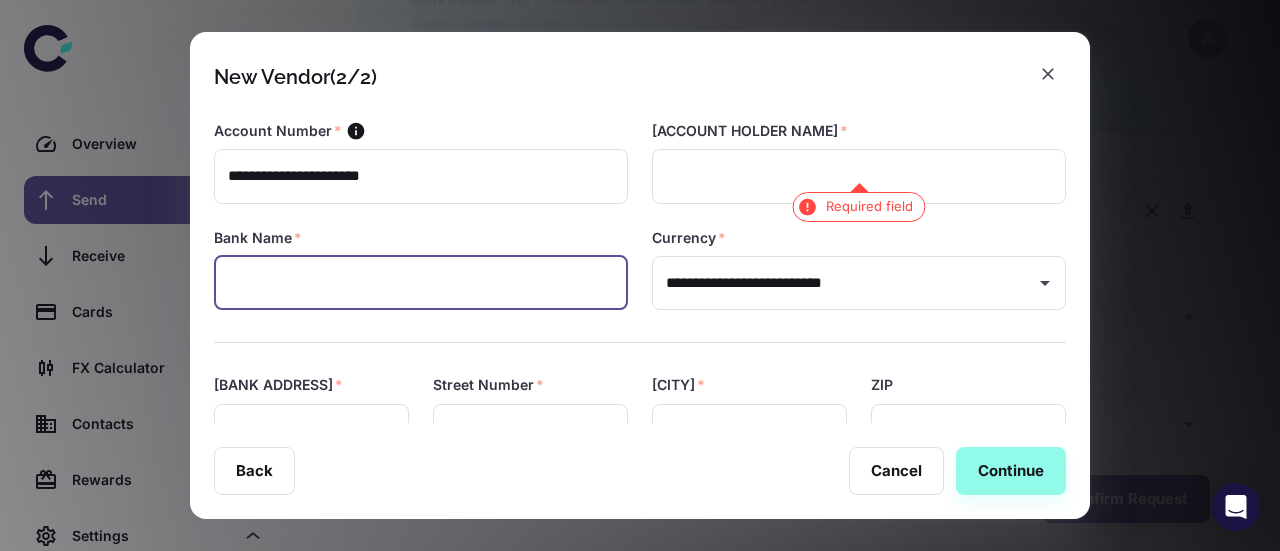 click at bounding box center [421, 283] 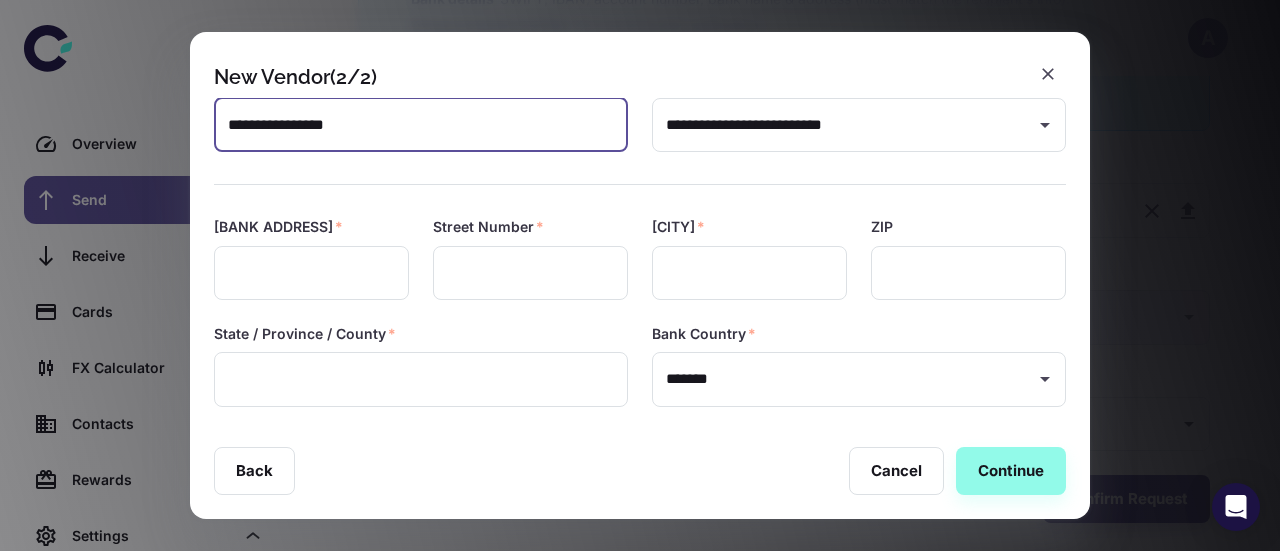 scroll, scrollTop: 171, scrollLeft: 0, axis: vertical 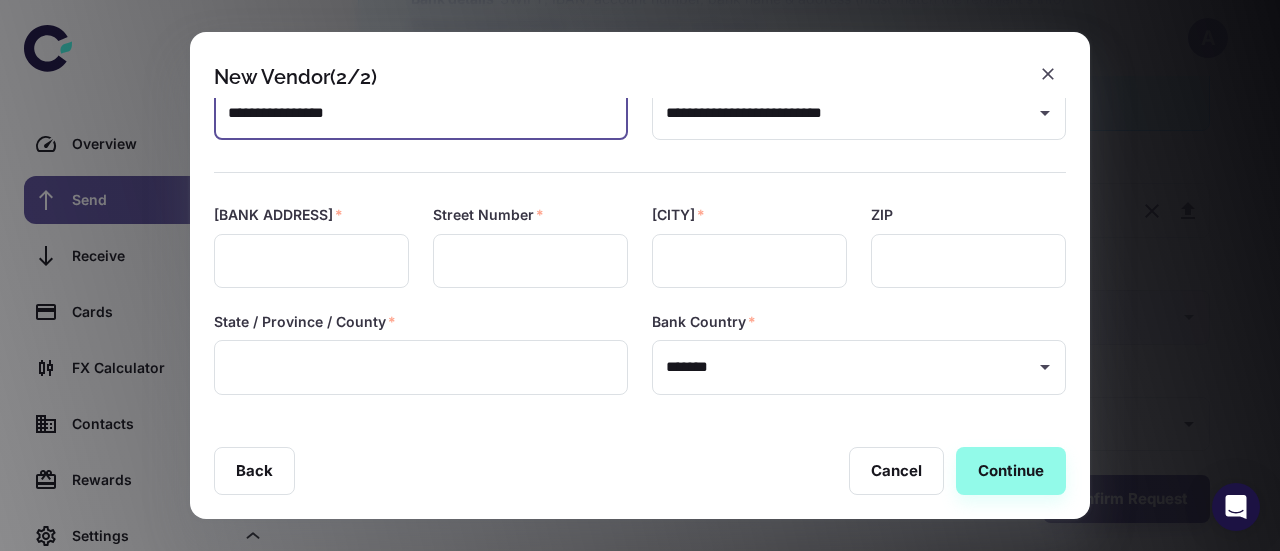 type on "**********" 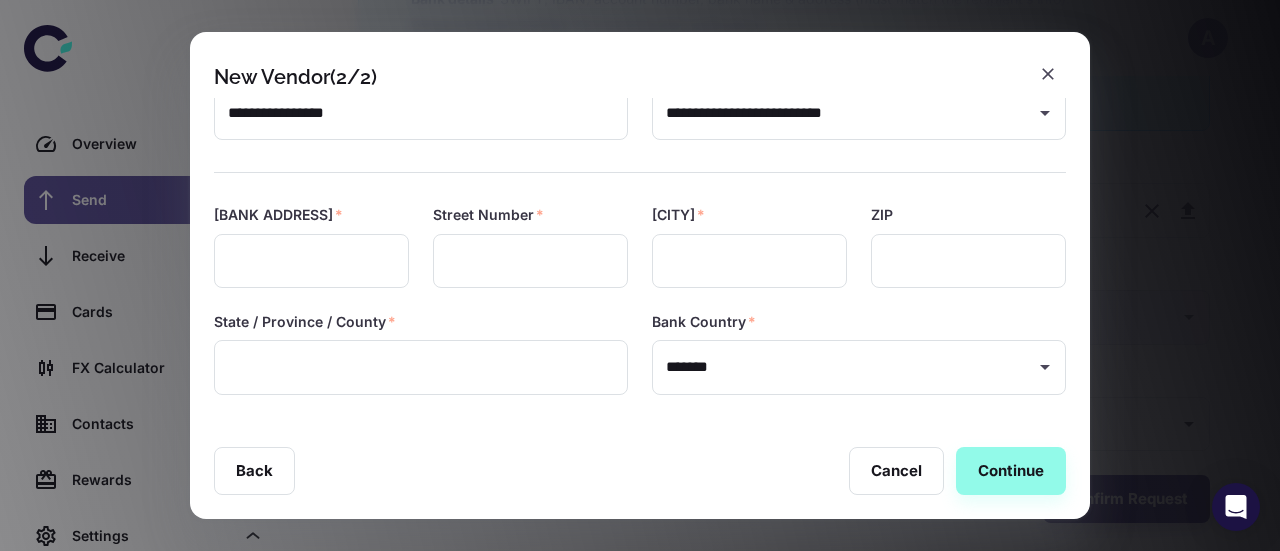 click on "Bank Address *" at bounding box center (311, 246) 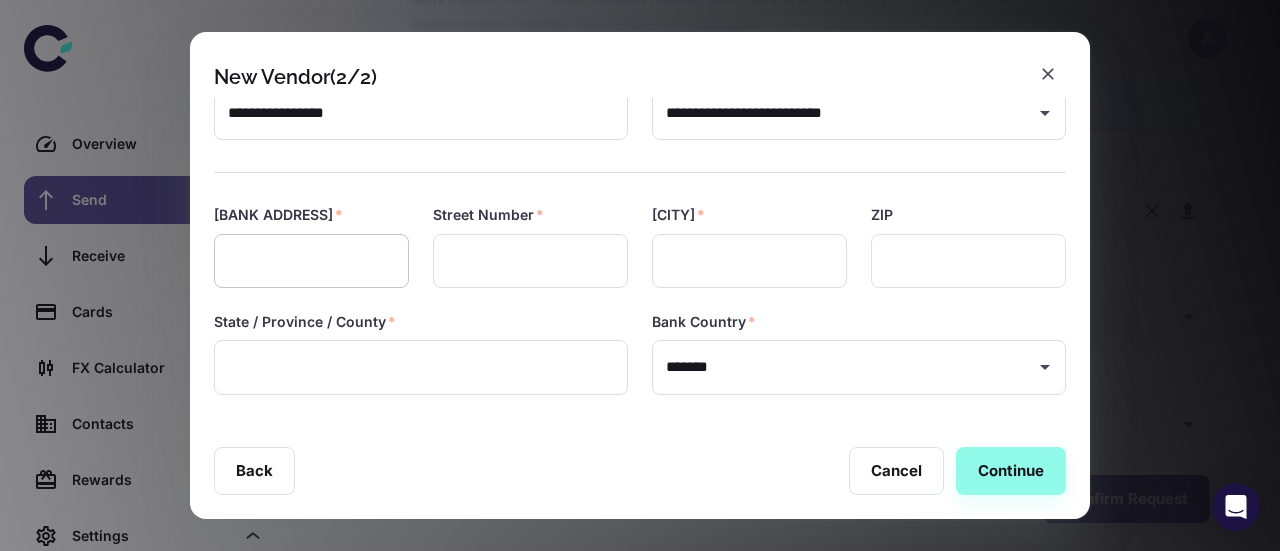 click at bounding box center [311, 261] 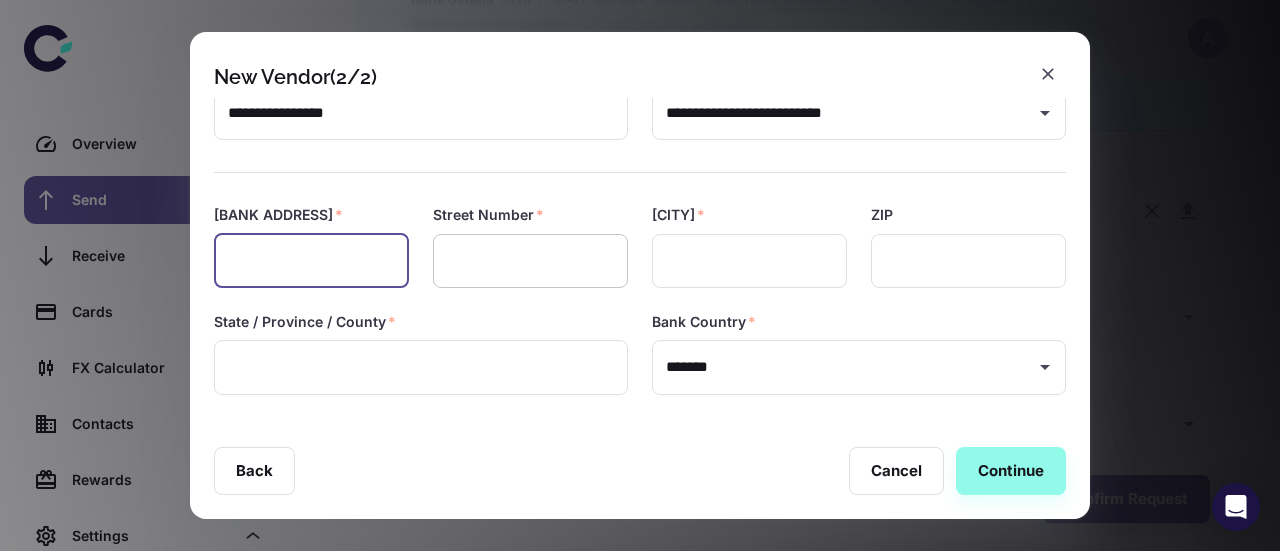 paste on "**********" 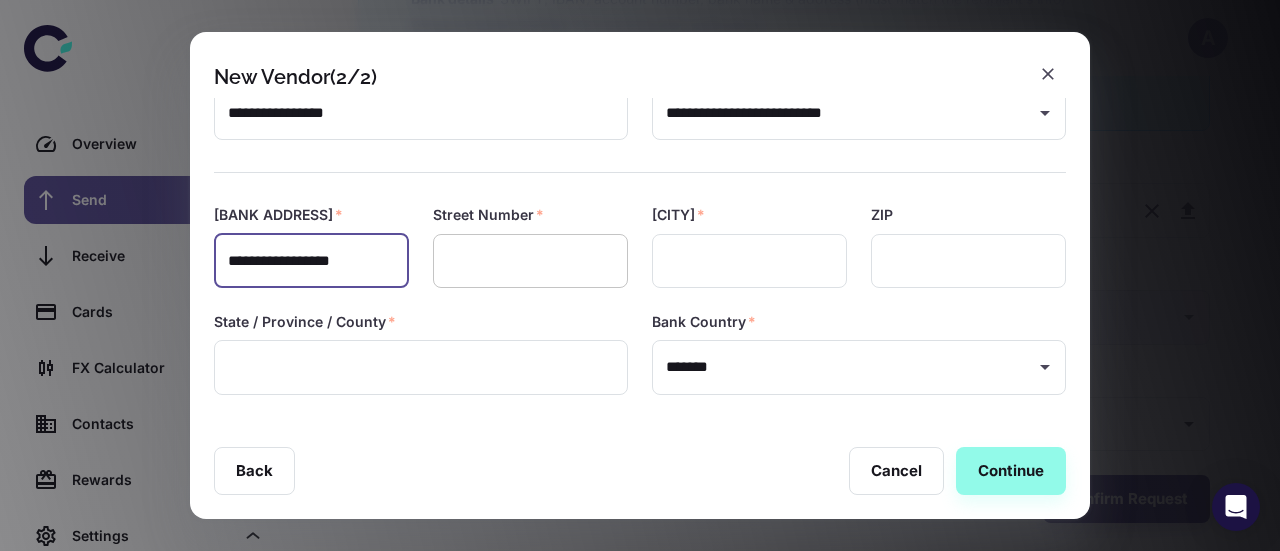 type on "**********" 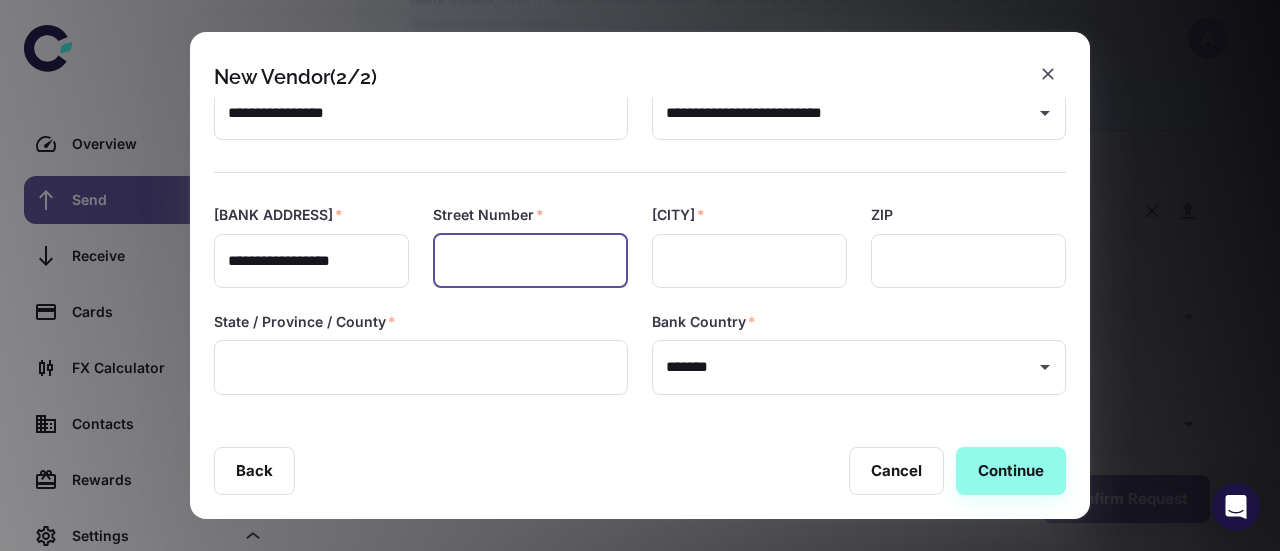 click at bounding box center [530, 261] 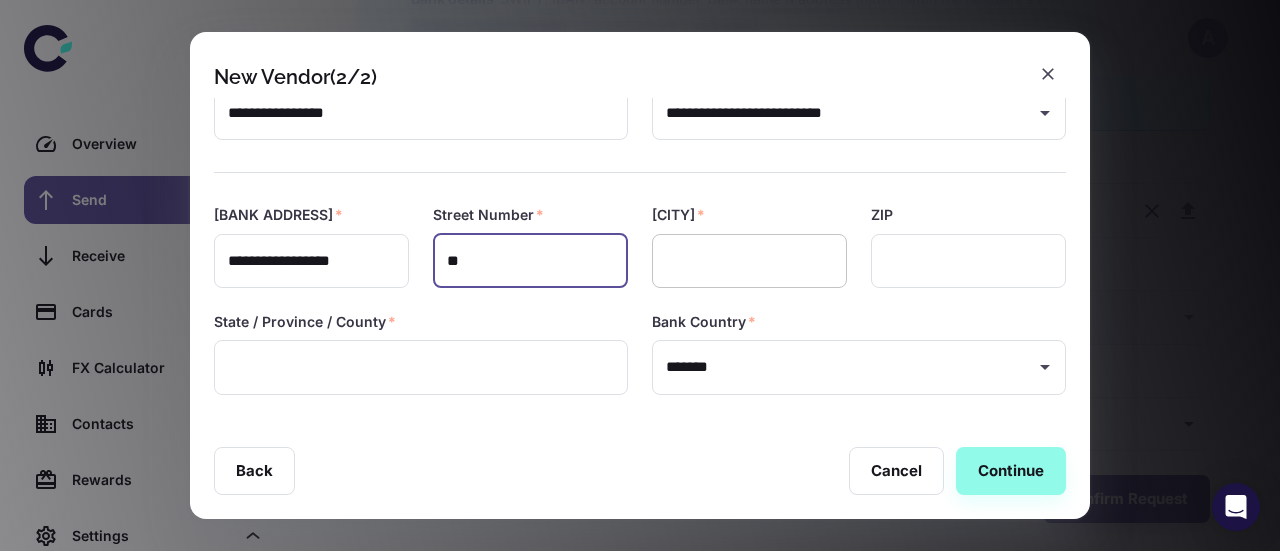 type on "**" 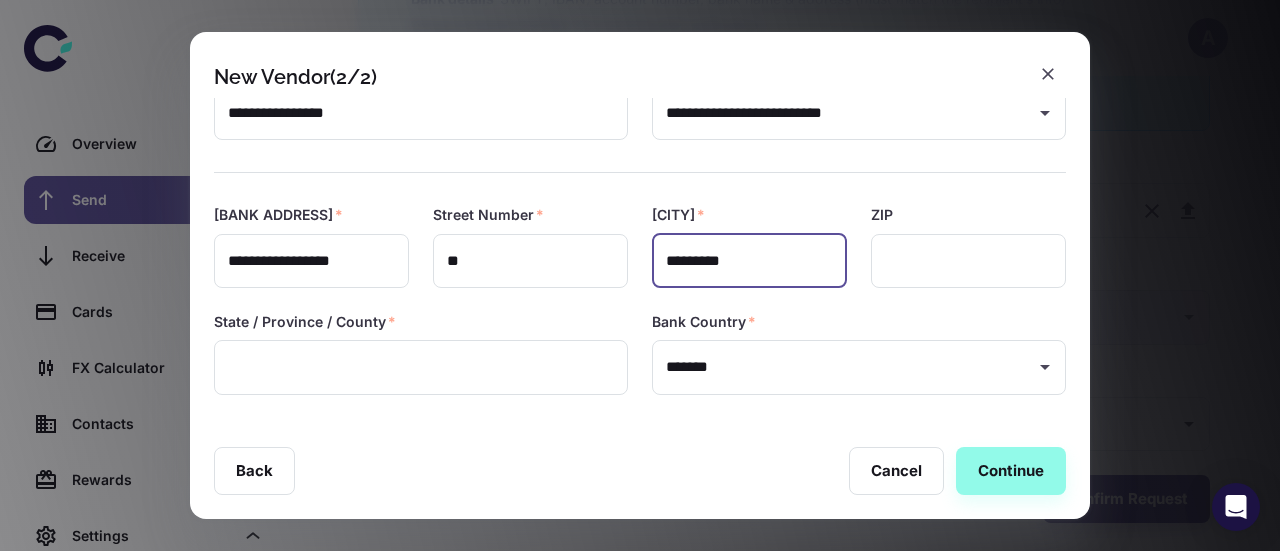 drag, startPoint x: 762, startPoint y: 255, endPoint x: 646, endPoint y: 259, distance: 116.06895 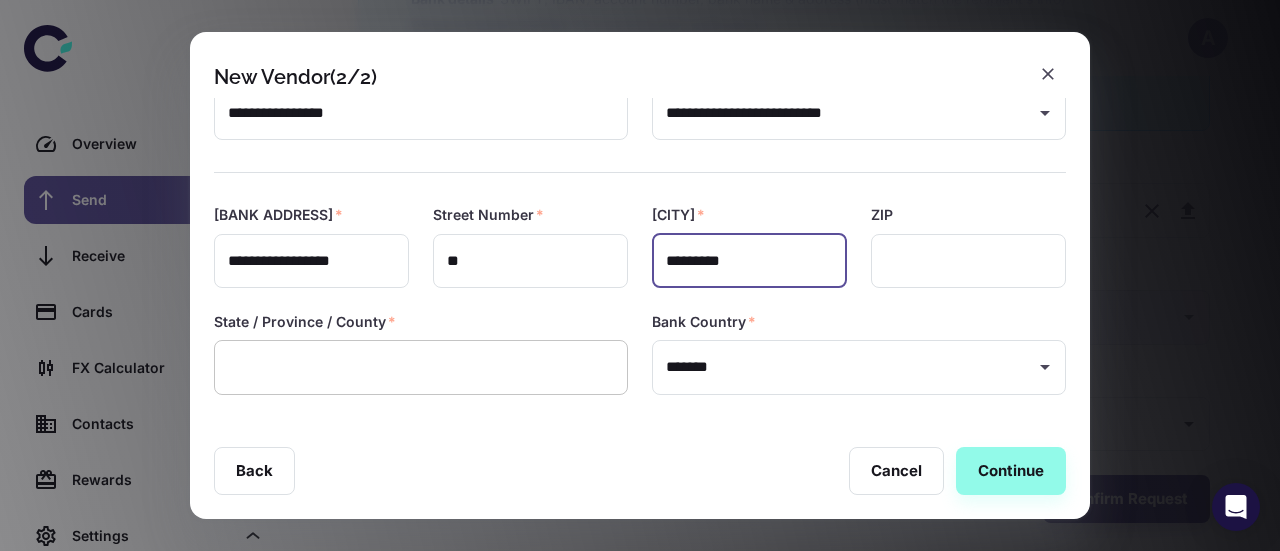 type on "*********" 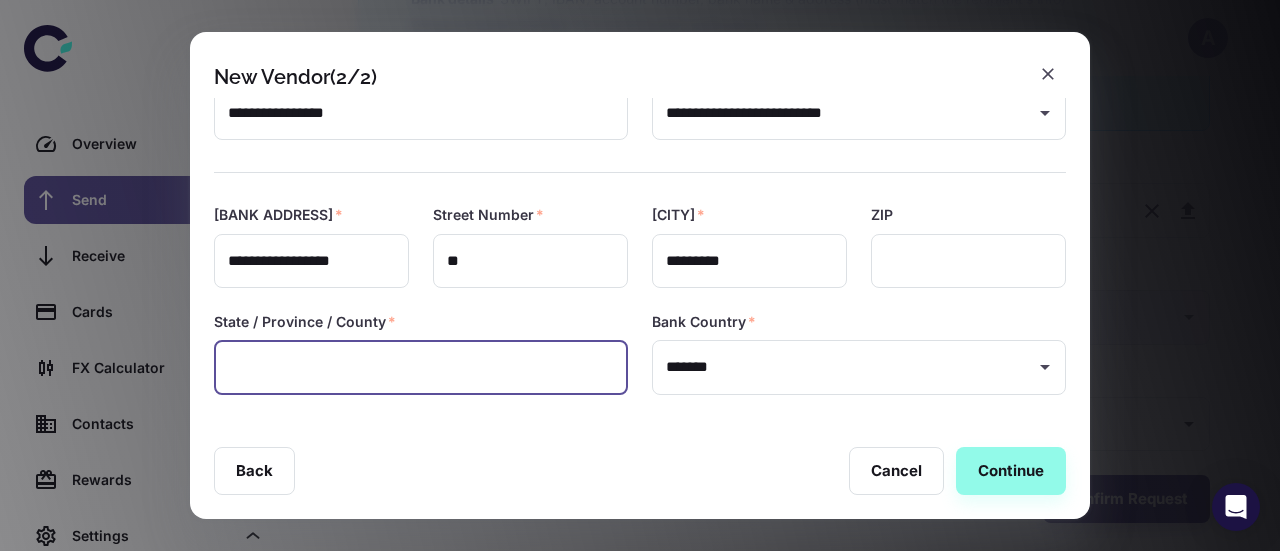 click at bounding box center [421, 367] 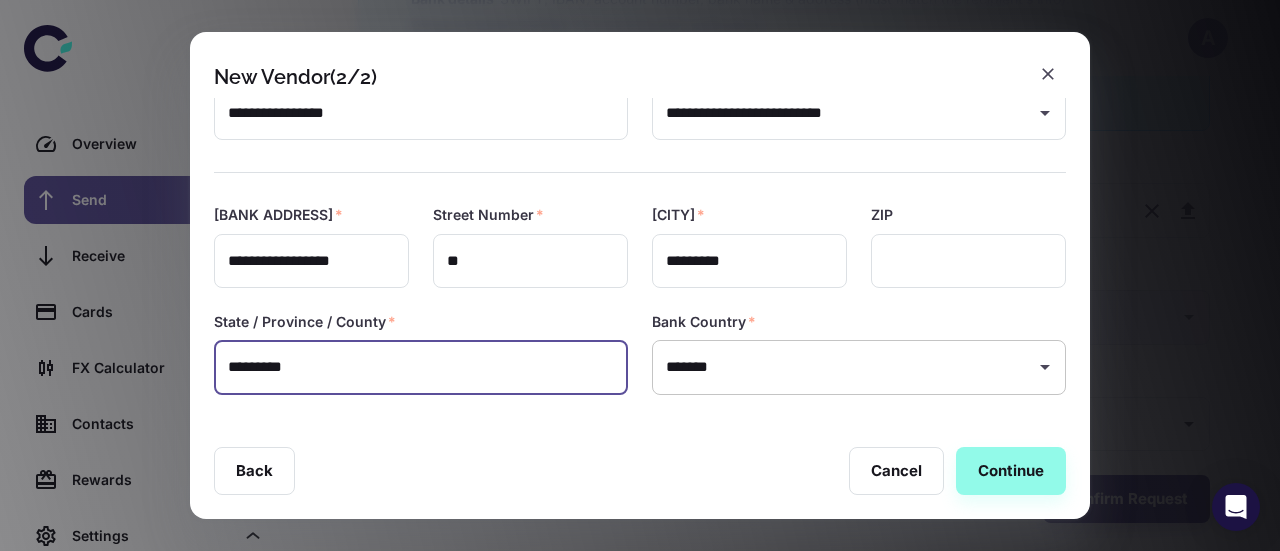 click on "*******" at bounding box center (859, 367) 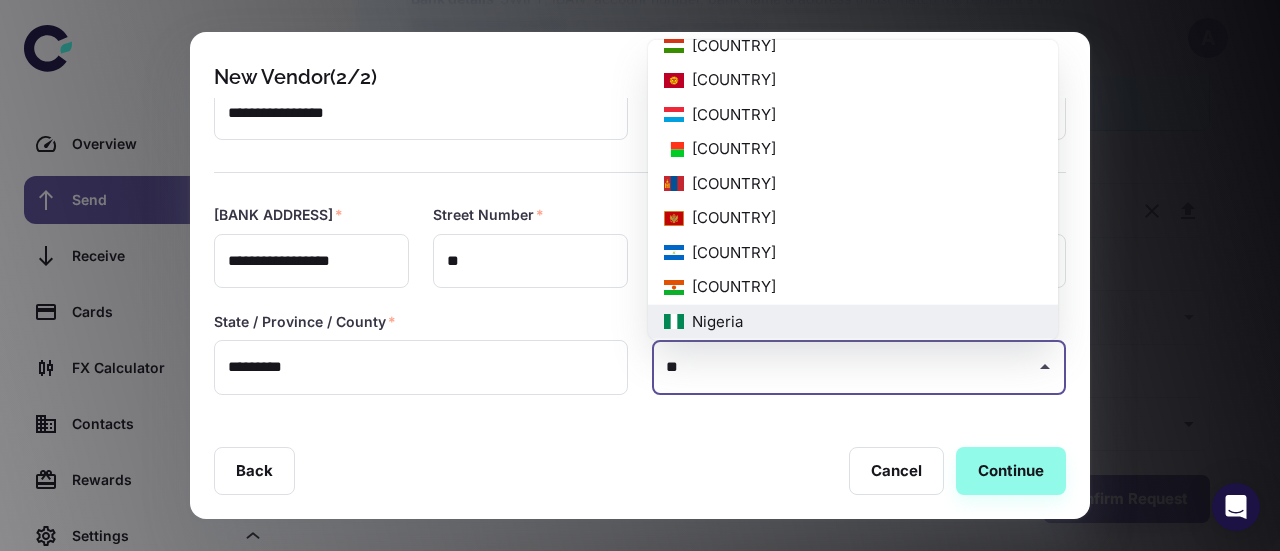 scroll, scrollTop: 0, scrollLeft: 0, axis: both 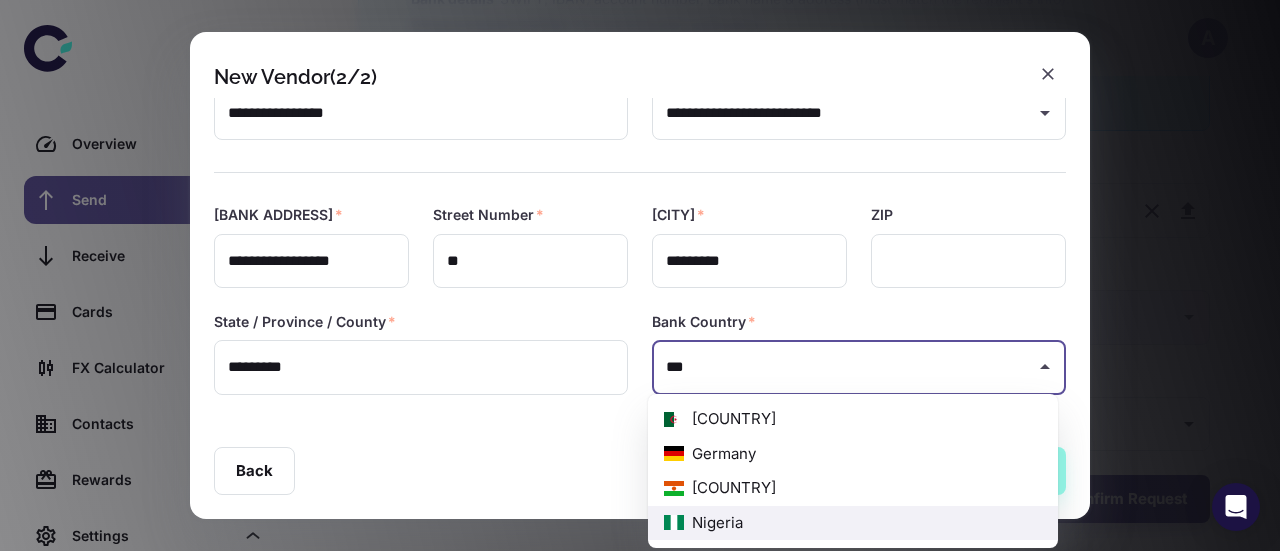 click on "Germany" at bounding box center [853, 454] 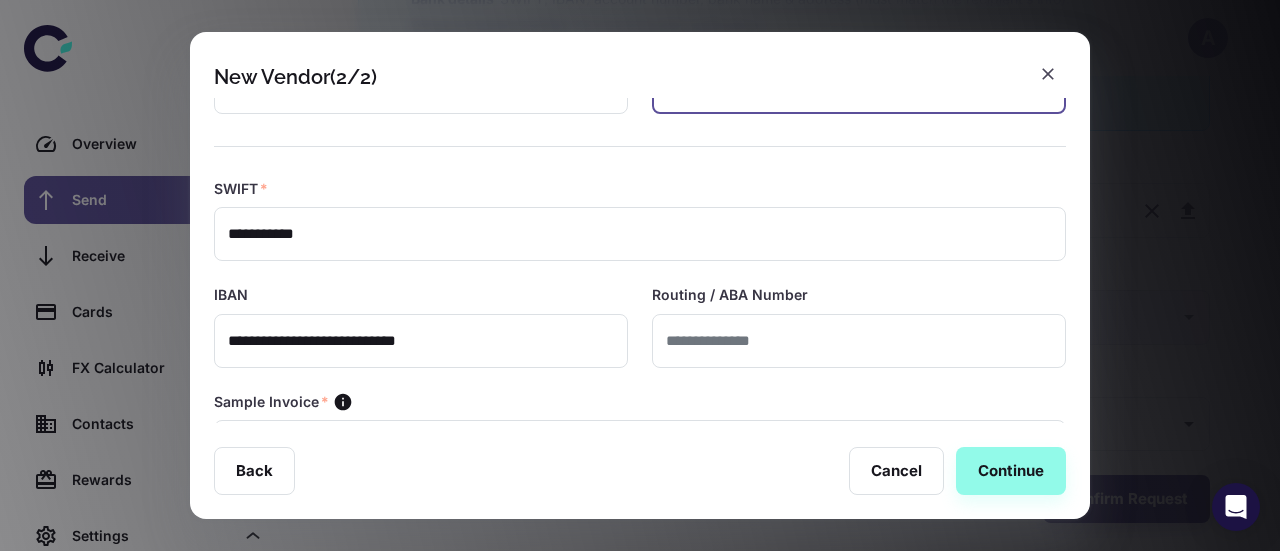 scroll, scrollTop: 526, scrollLeft: 0, axis: vertical 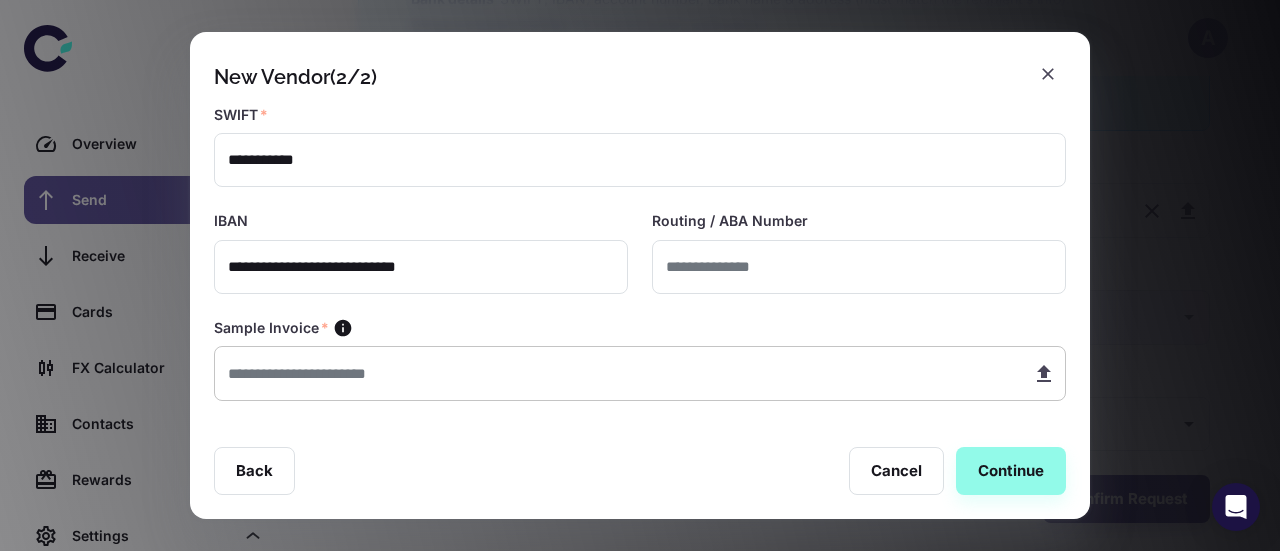type on "*******" 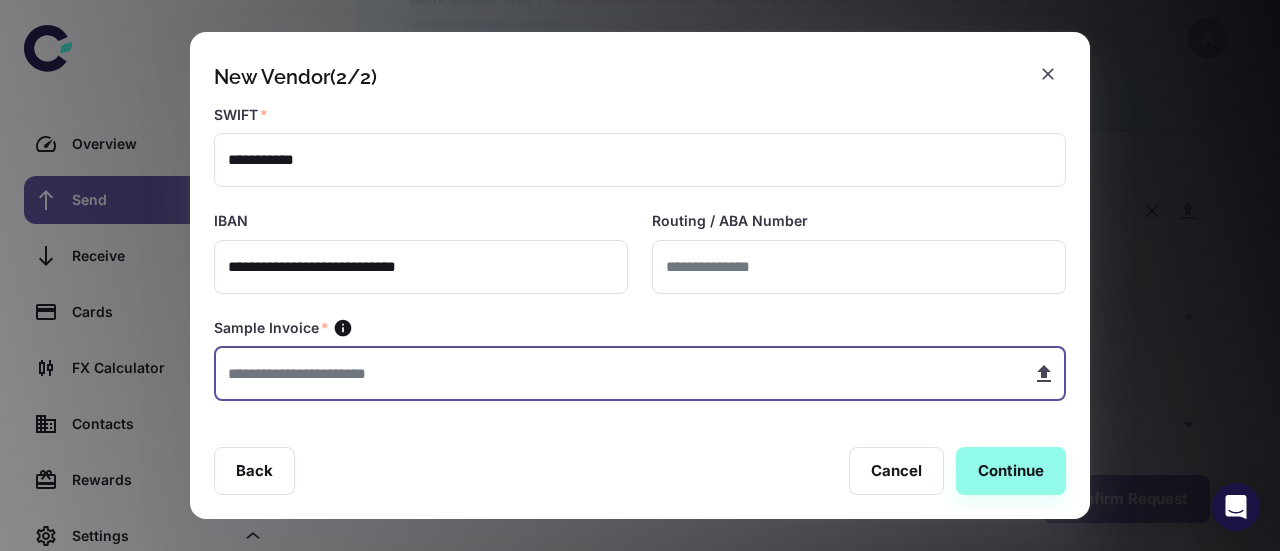 type on "**********" 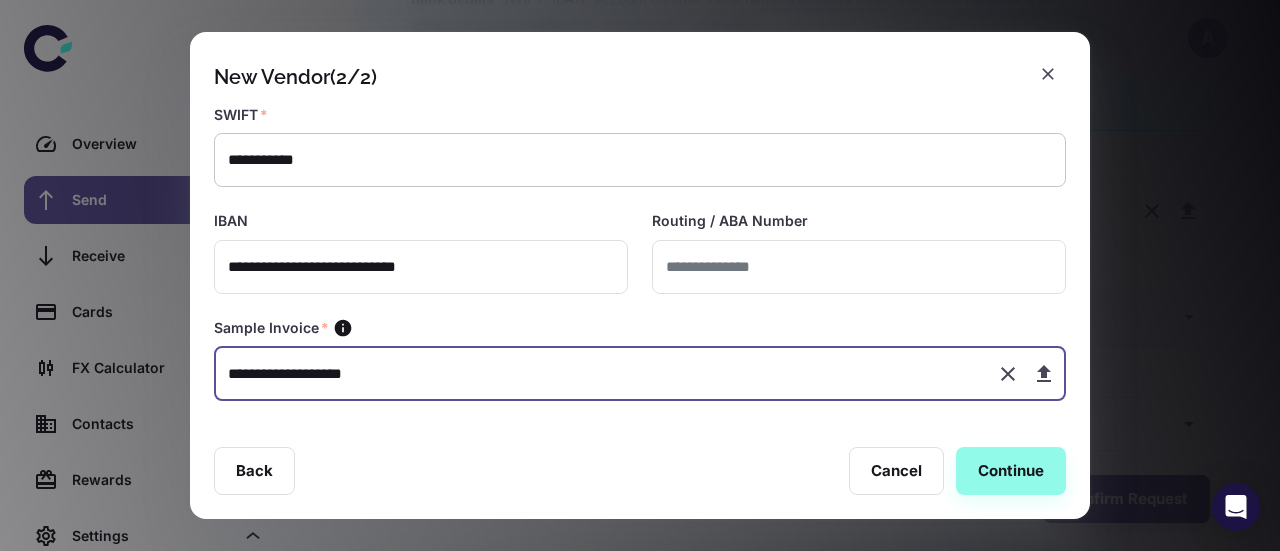 scroll, scrollTop: 0, scrollLeft: 0, axis: both 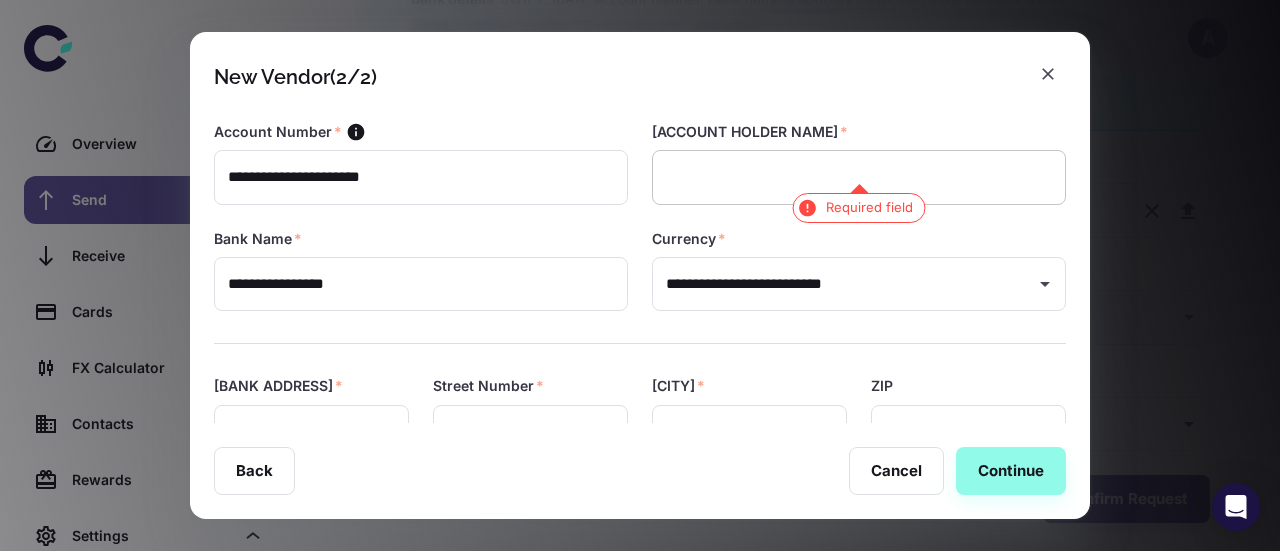 click at bounding box center [859, 177] 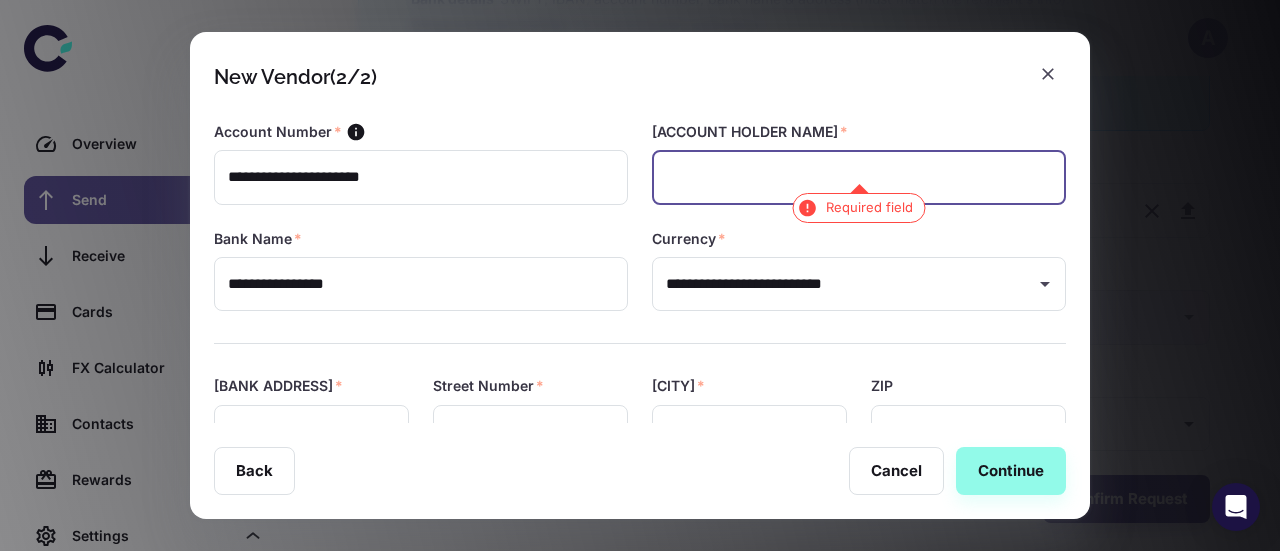 paste on "**********" 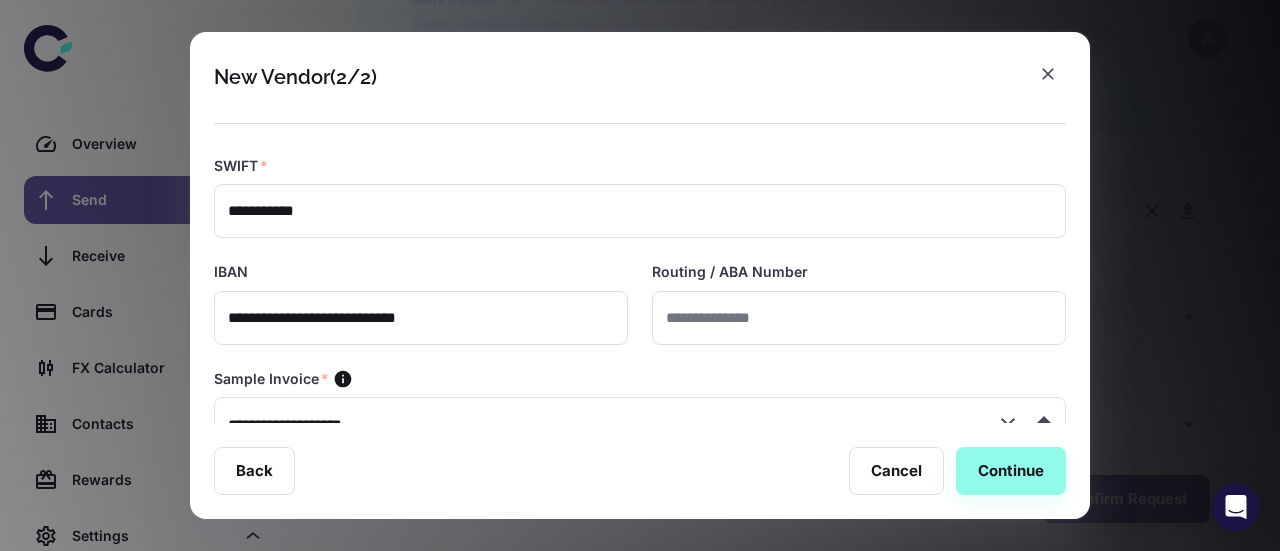 scroll, scrollTop: 479, scrollLeft: 0, axis: vertical 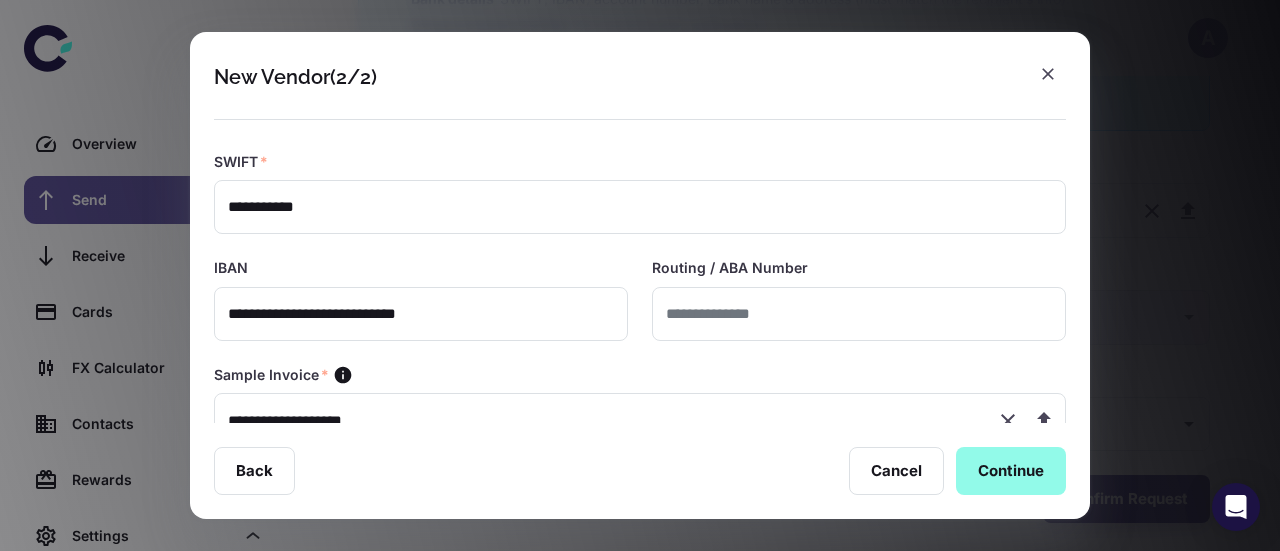 type on "**********" 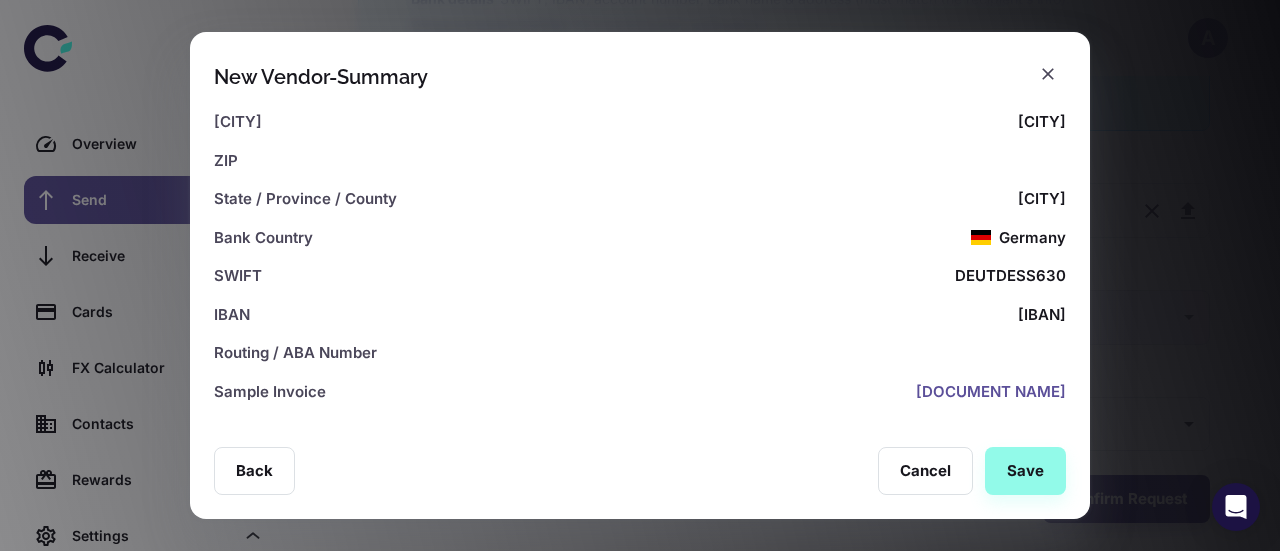 scroll, scrollTop: 594, scrollLeft: 0, axis: vertical 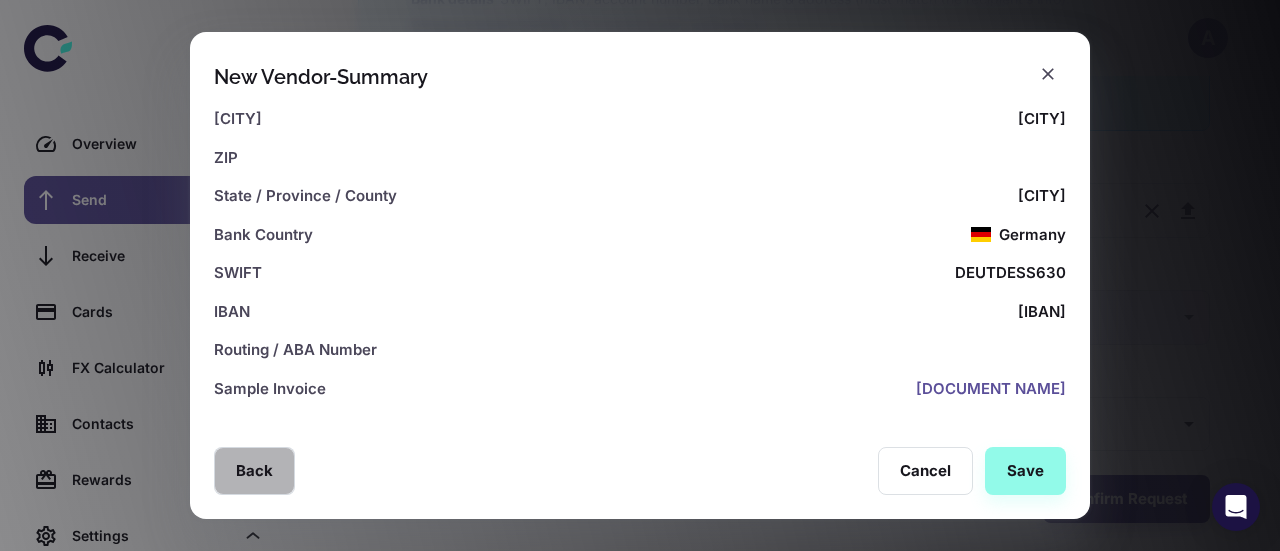 click on "Back" at bounding box center [254, 471] 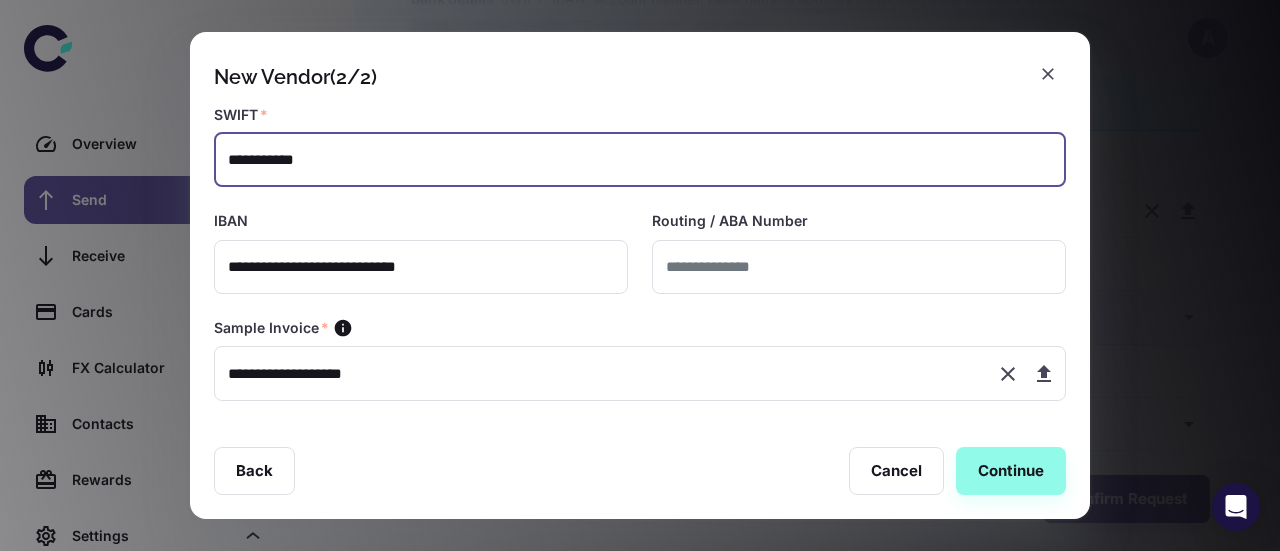 click on "**********" at bounding box center [640, 160] 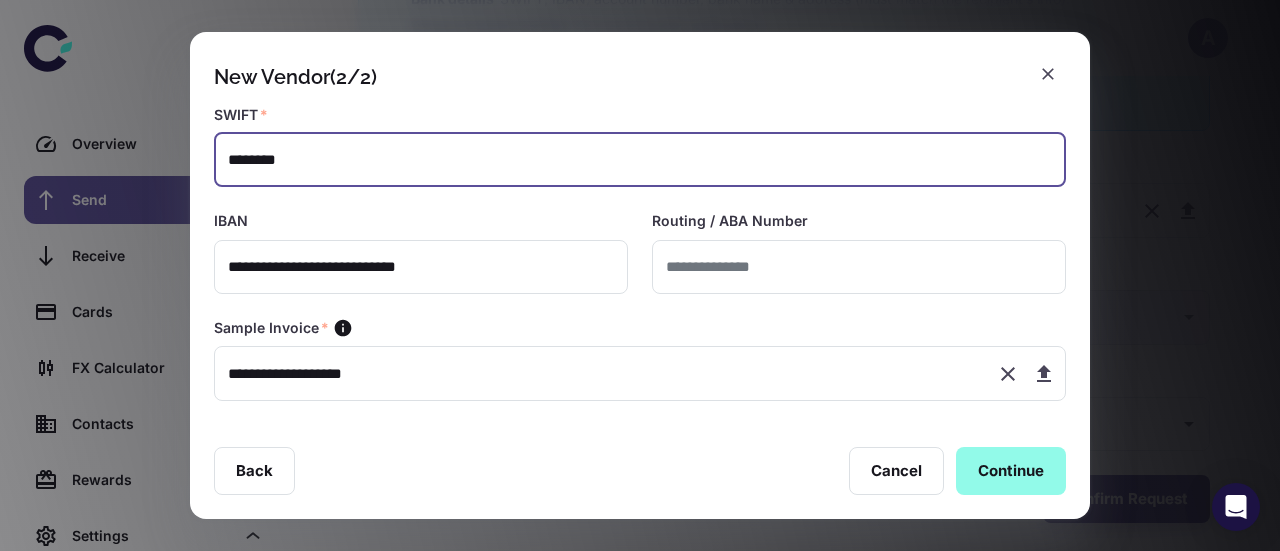 type on "********" 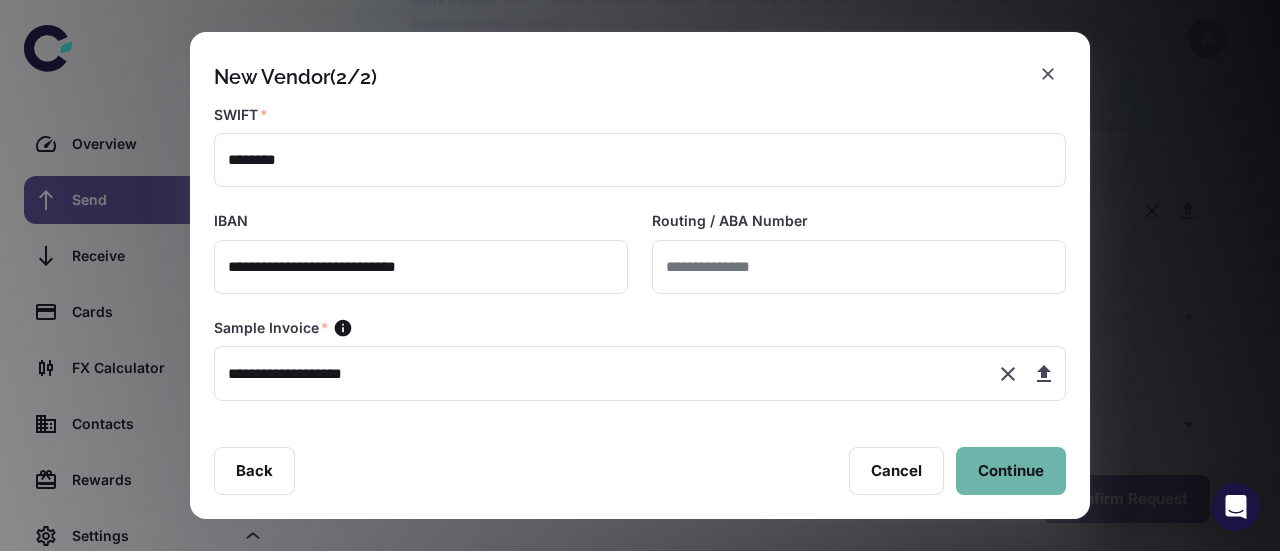 click on "Continue" at bounding box center (1011, 471) 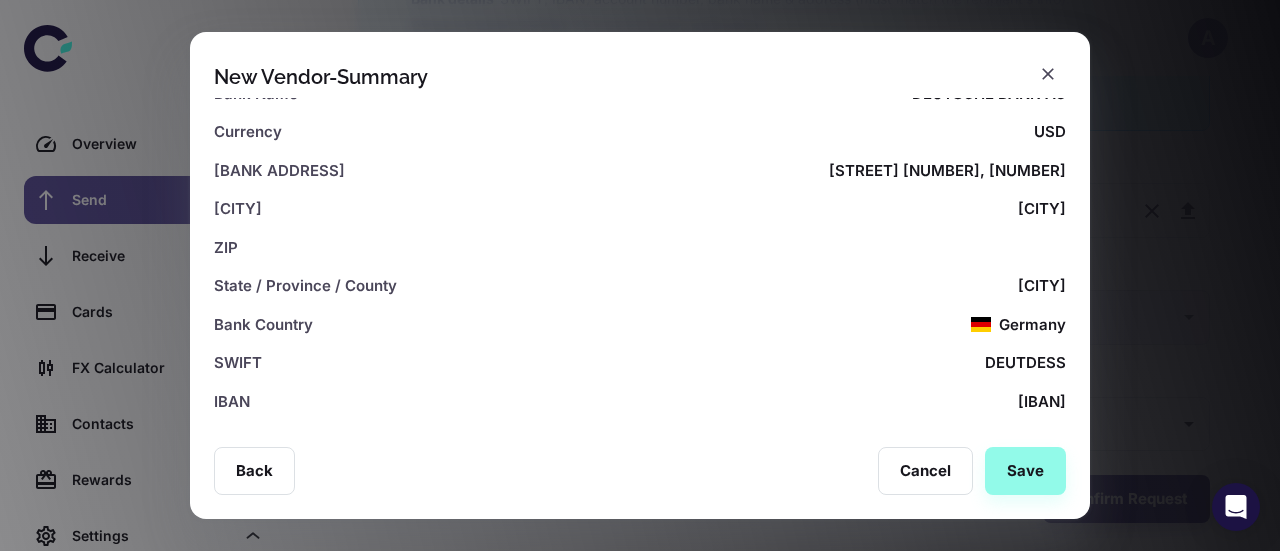 scroll, scrollTop: 594, scrollLeft: 0, axis: vertical 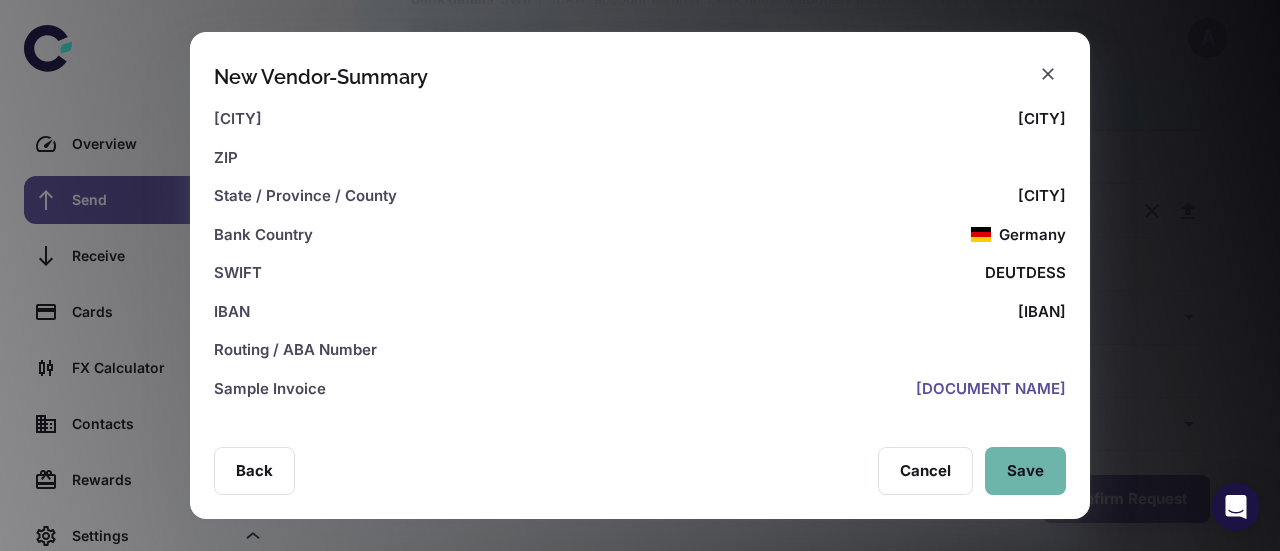 click on "Save" at bounding box center (1025, 471) 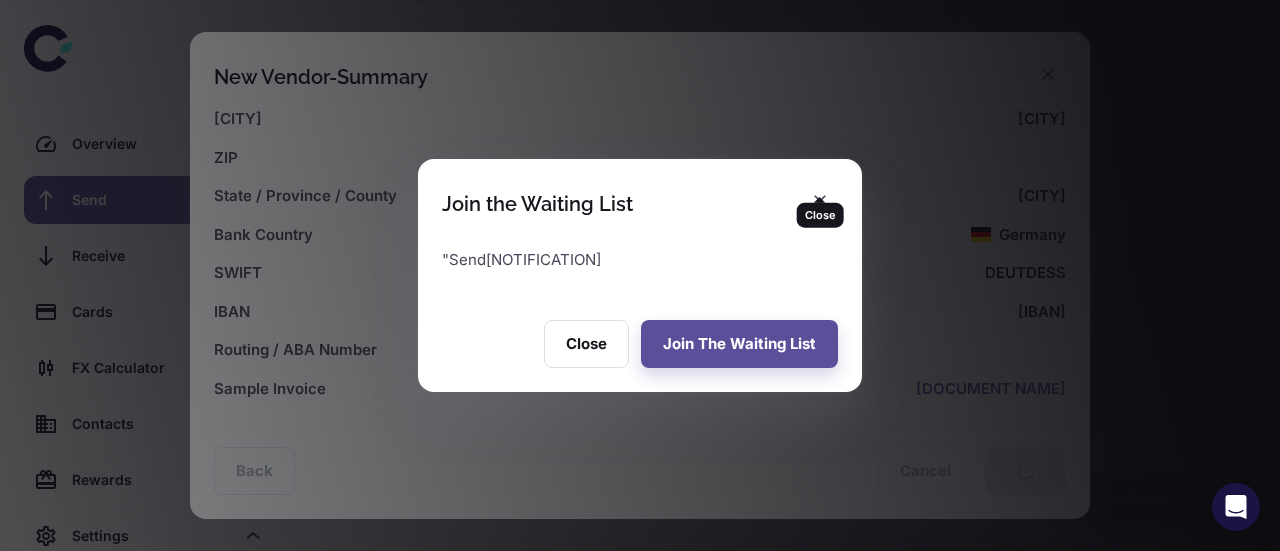 click on "Close" at bounding box center (820, 208) 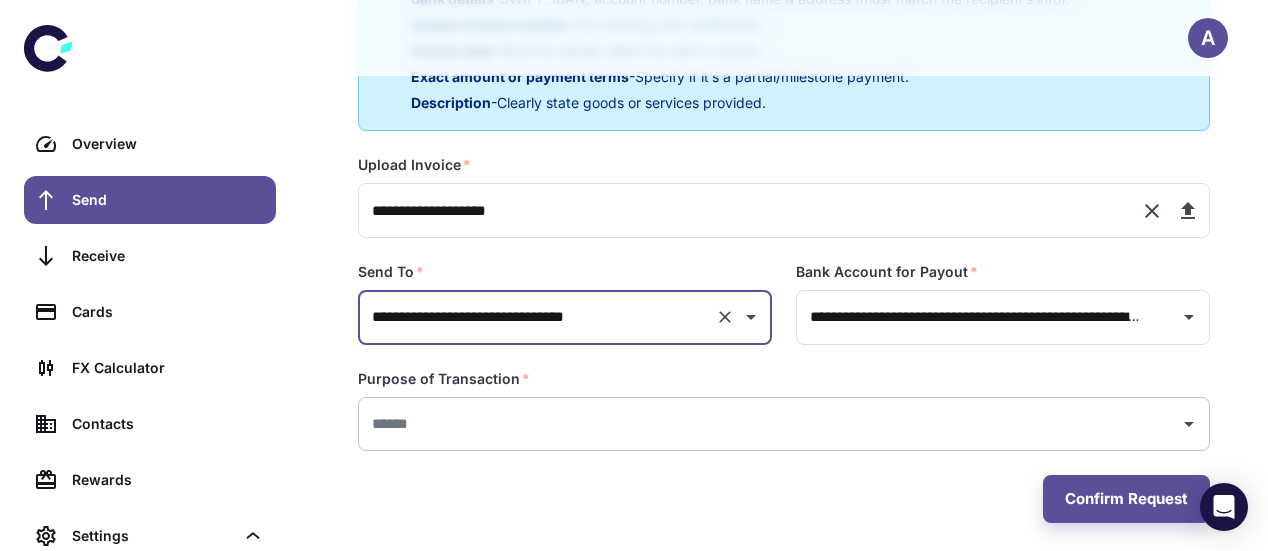 click at bounding box center [769, 424] 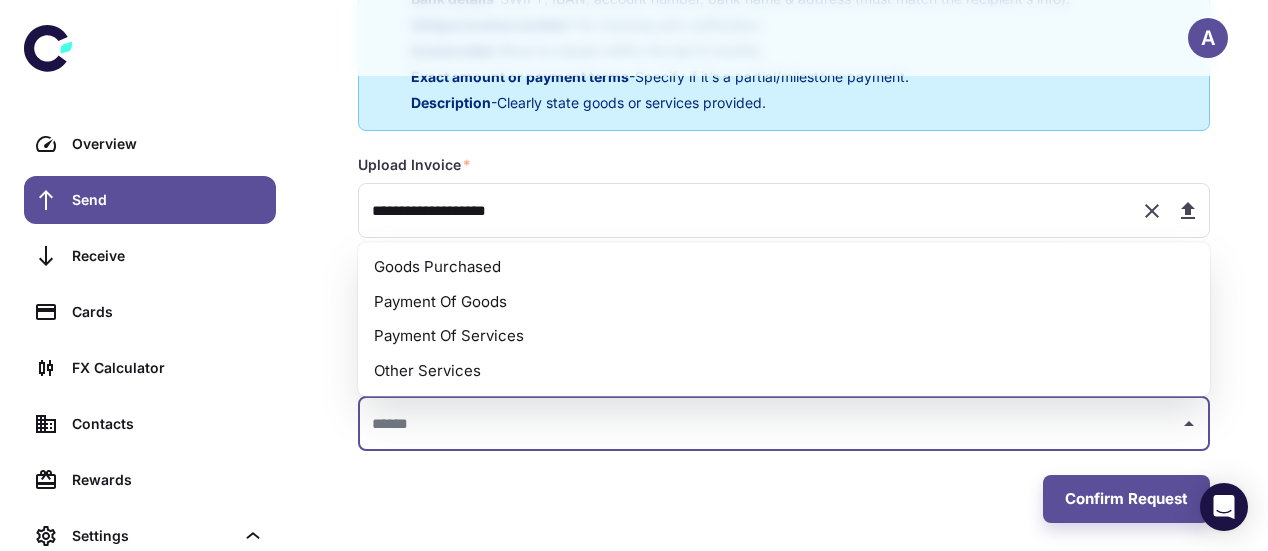 click on "Payment Of Goods" at bounding box center [784, 302] 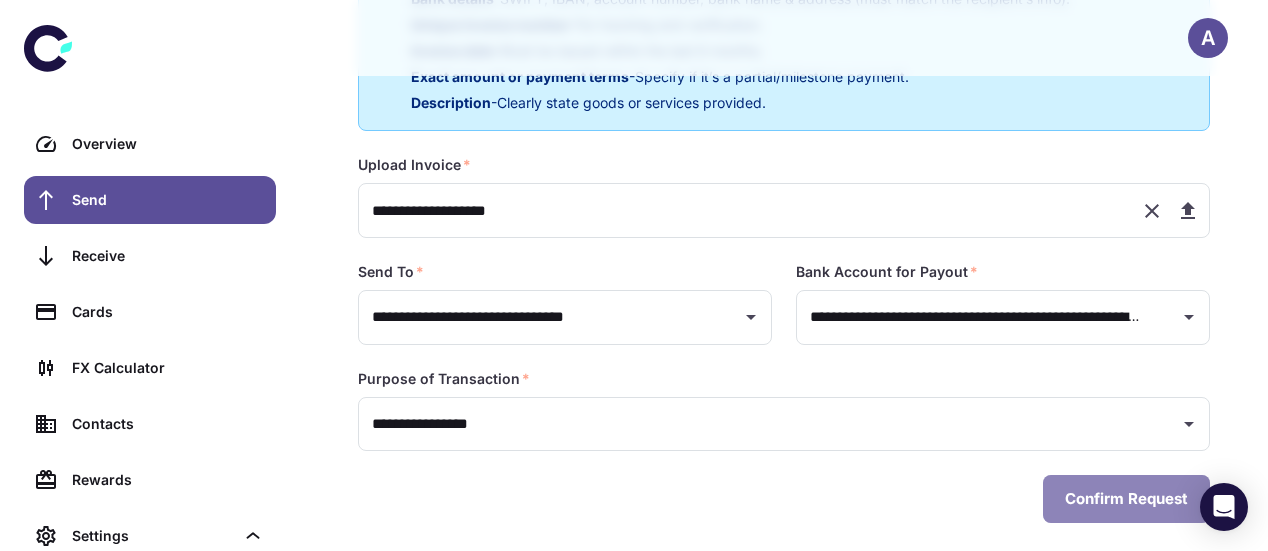 click on "Confirm Request" at bounding box center [1126, 499] 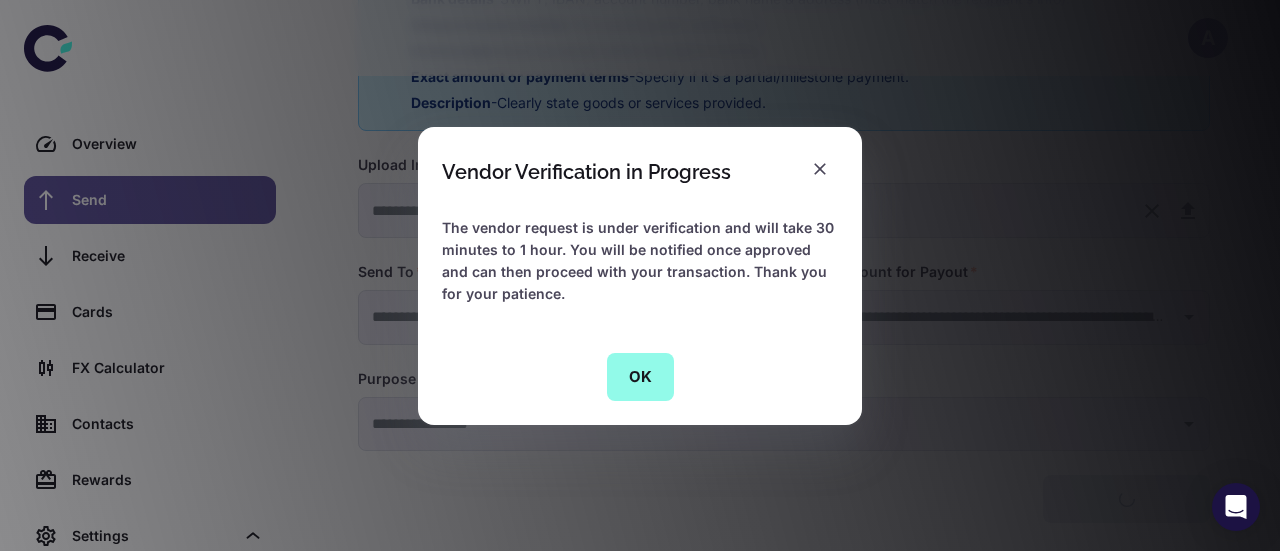 click on "OK" at bounding box center [640, 377] 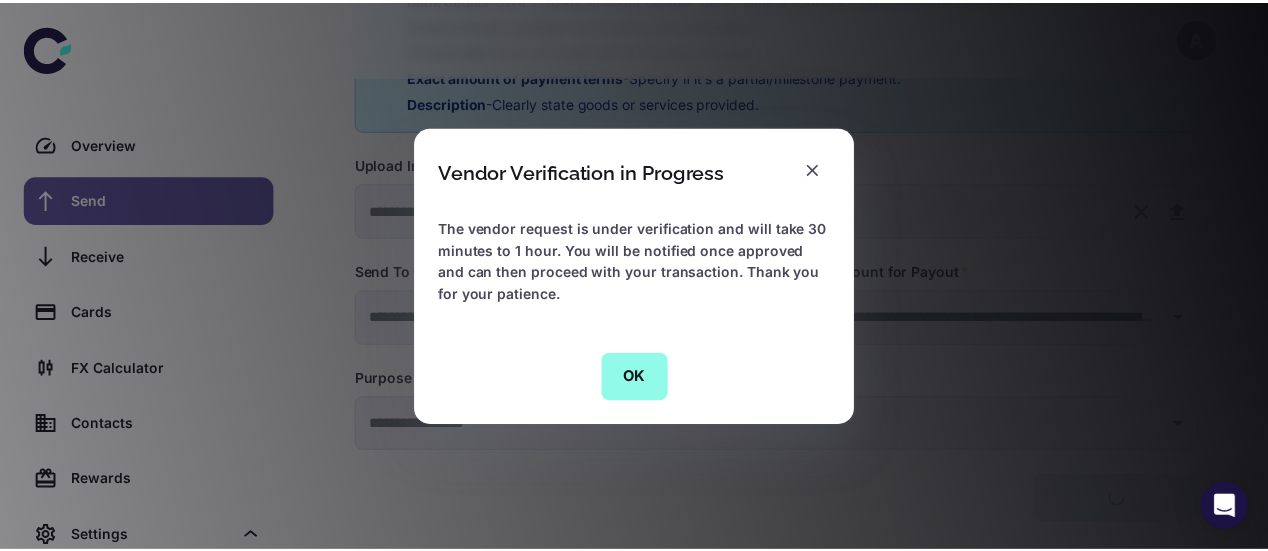 scroll, scrollTop: 0, scrollLeft: 0, axis: both 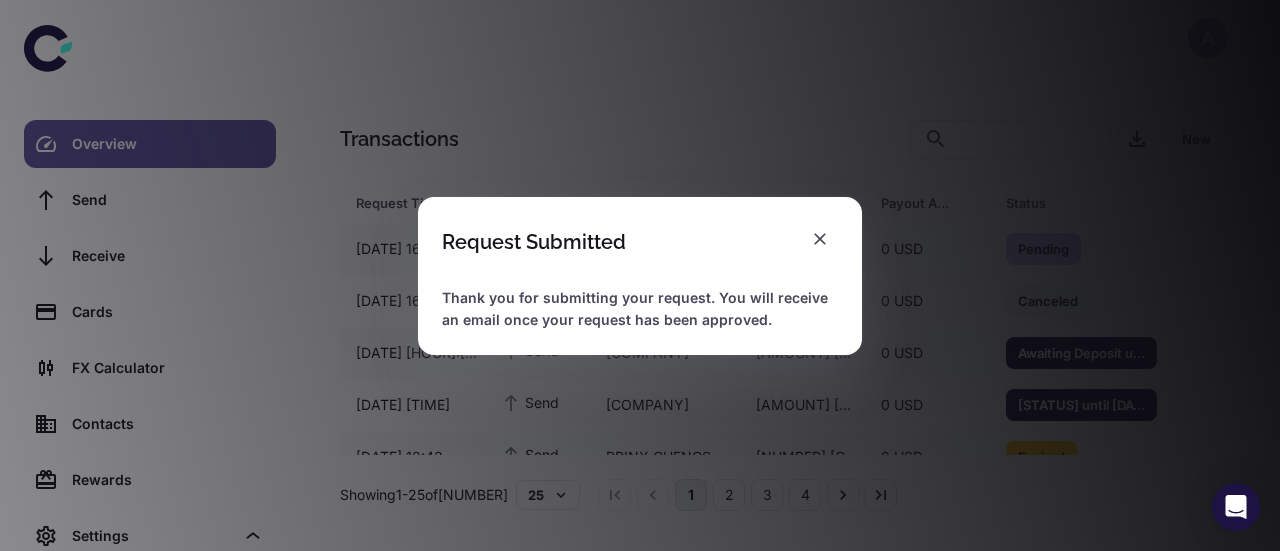 click at bounding box center (820, 239) 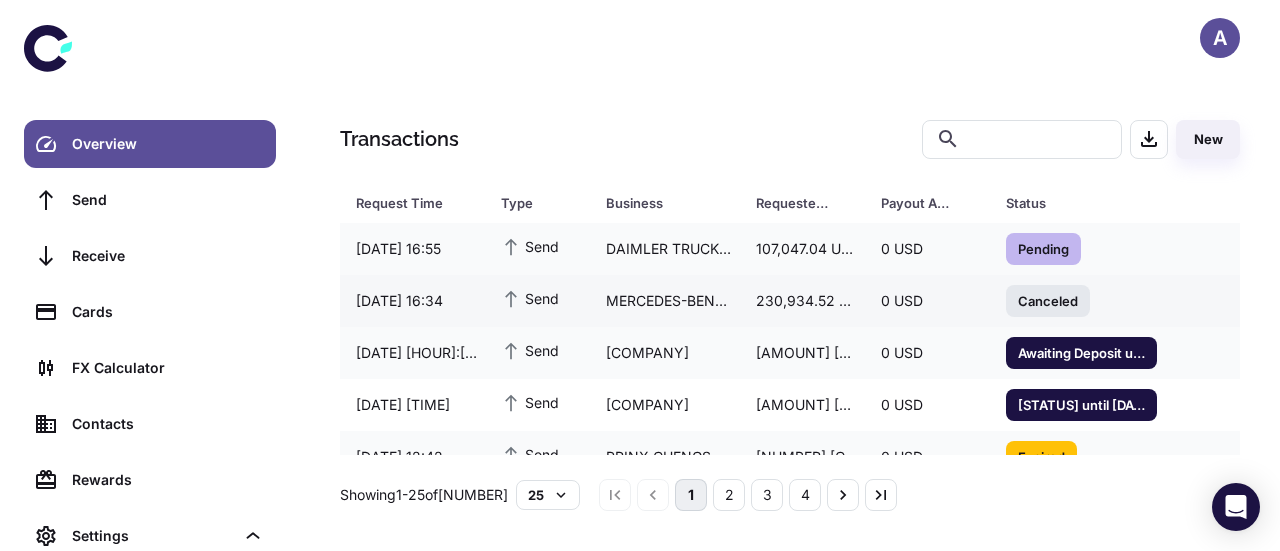 click on "MERCEDES-BENZ AG (Cars & Vans)" at bounding box center (665, 301) 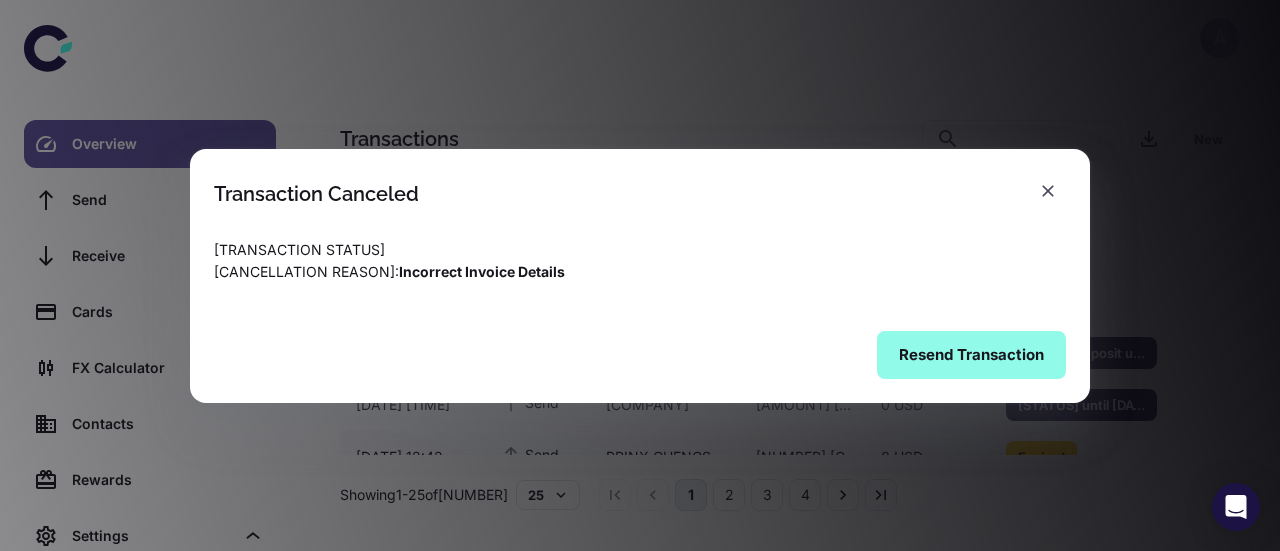 click on "Resend Transaction" at bounding box center [971, 355] 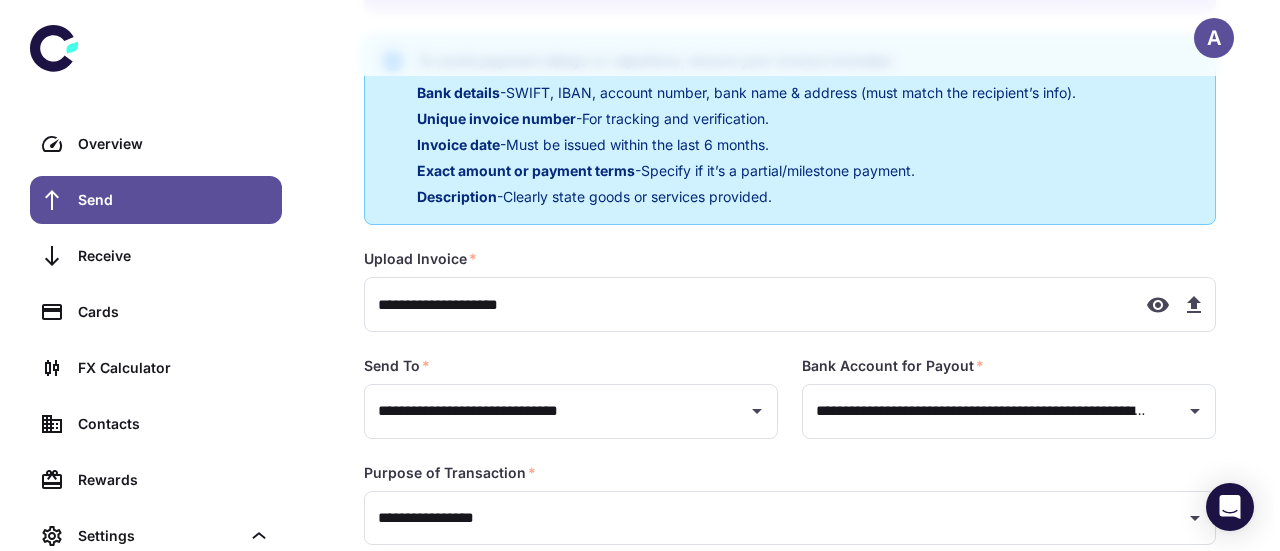 scroll, scrollTop: 413, scrollLeft: 0, axis: vertical 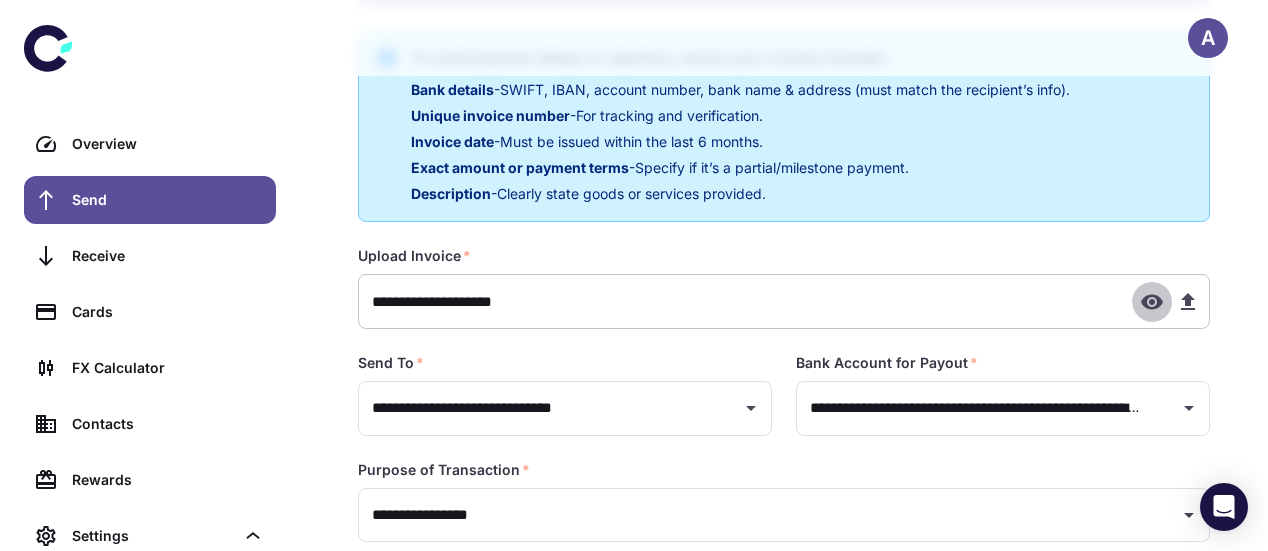 click at bounding box center [1152, 301] 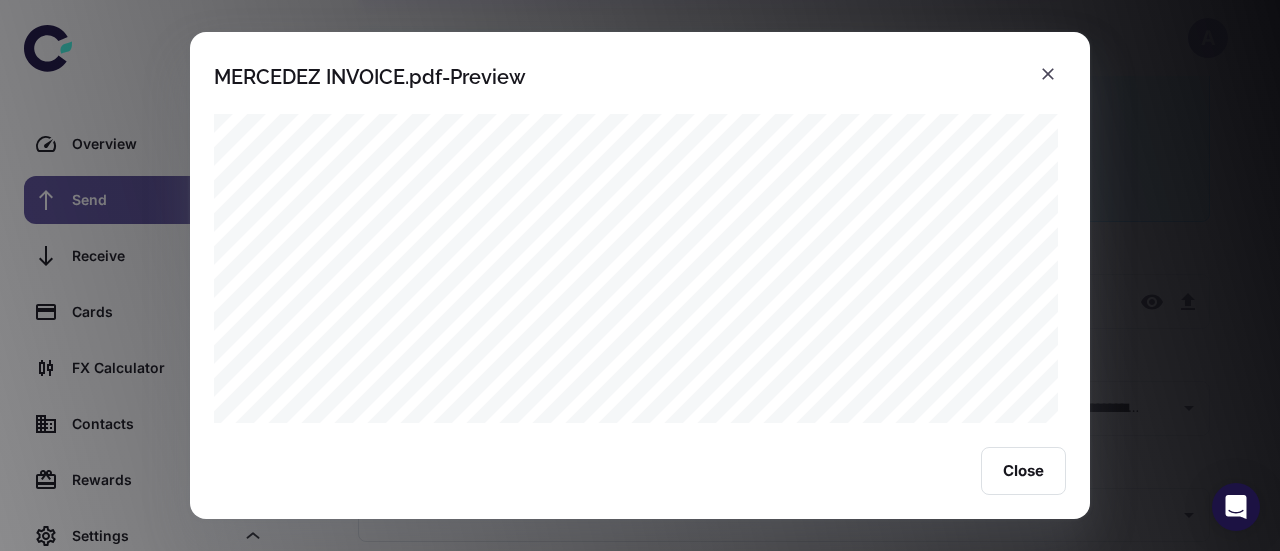 scroll, scrollTop: 0, scrollLeft: 0, axis: both 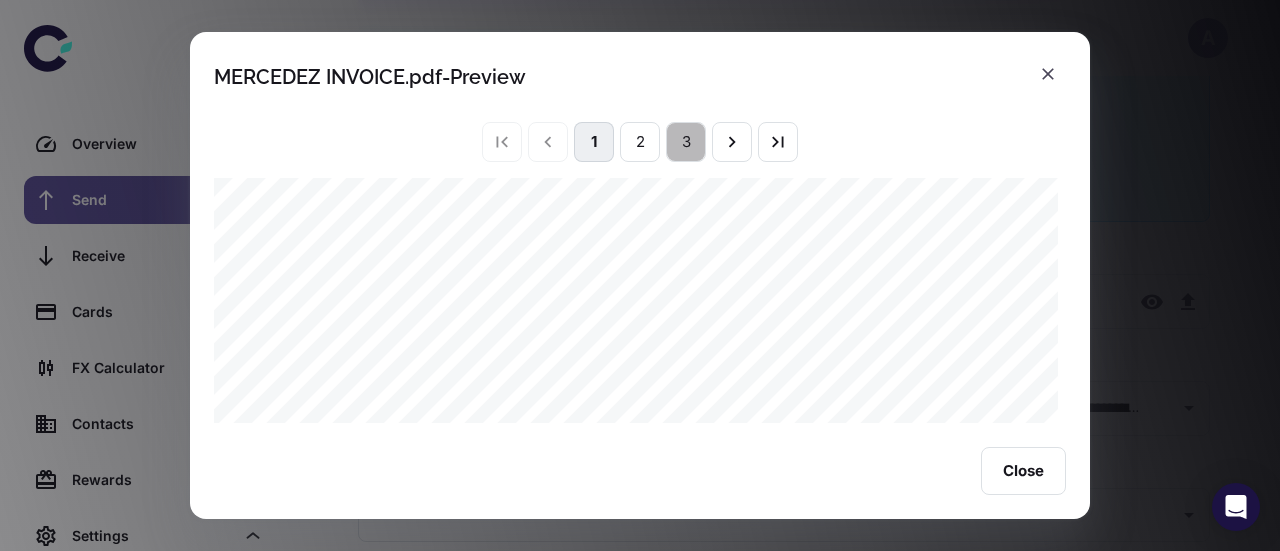 click on "3" at bounding box center (686, 142) 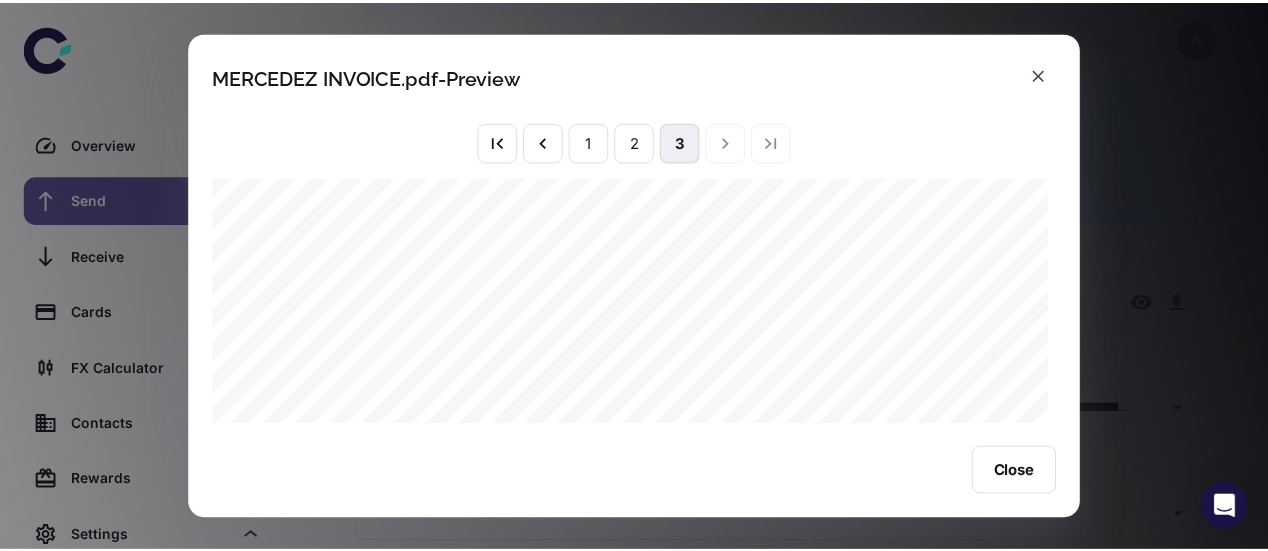 scroll, scrollTop: 0, scrollLeft: 0, axis: both 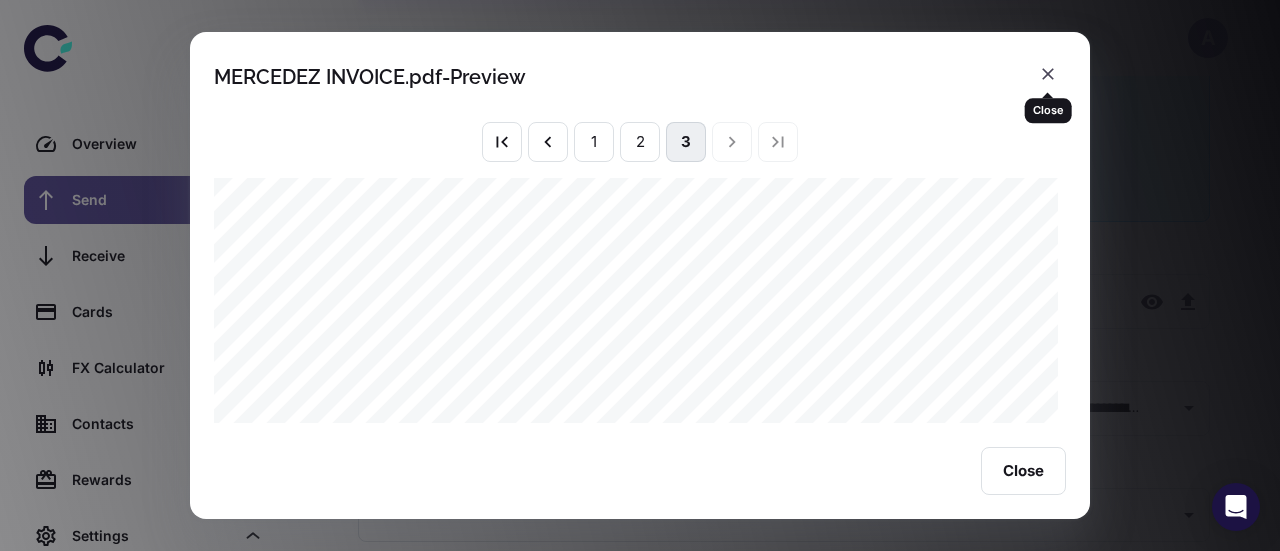 click at bounding box center (1048, 74) 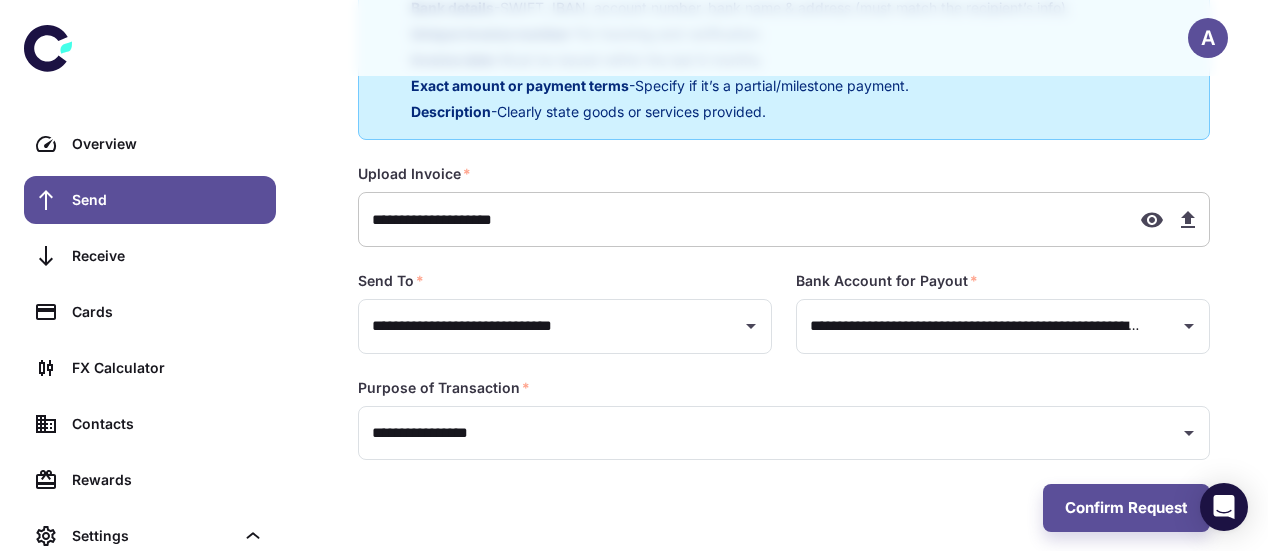 scroll, scrollTop: 482, scrollLeft: 0, axis: vertical 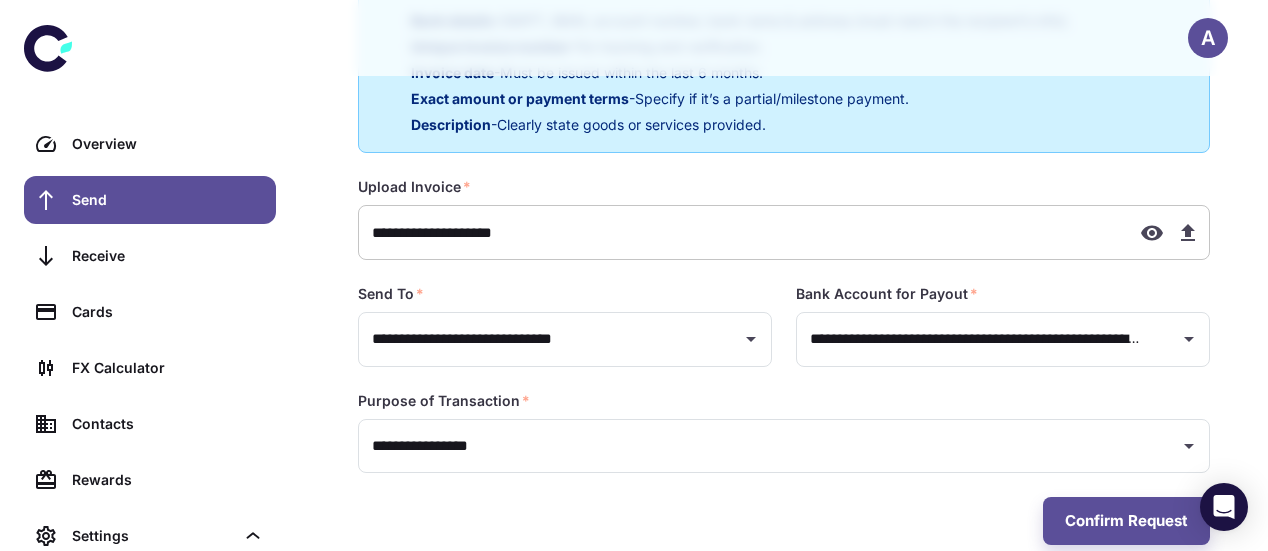 click on "Overview" at bounding box center (168, 144) 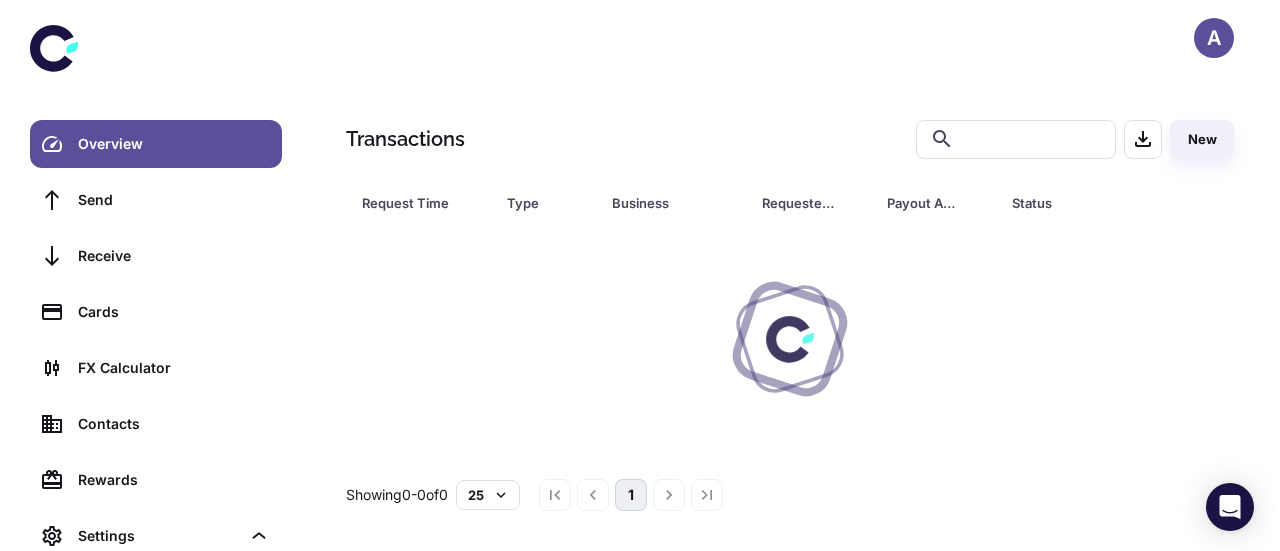 scroll, scrollTop: 0, scrollLeft: 0, axis: both 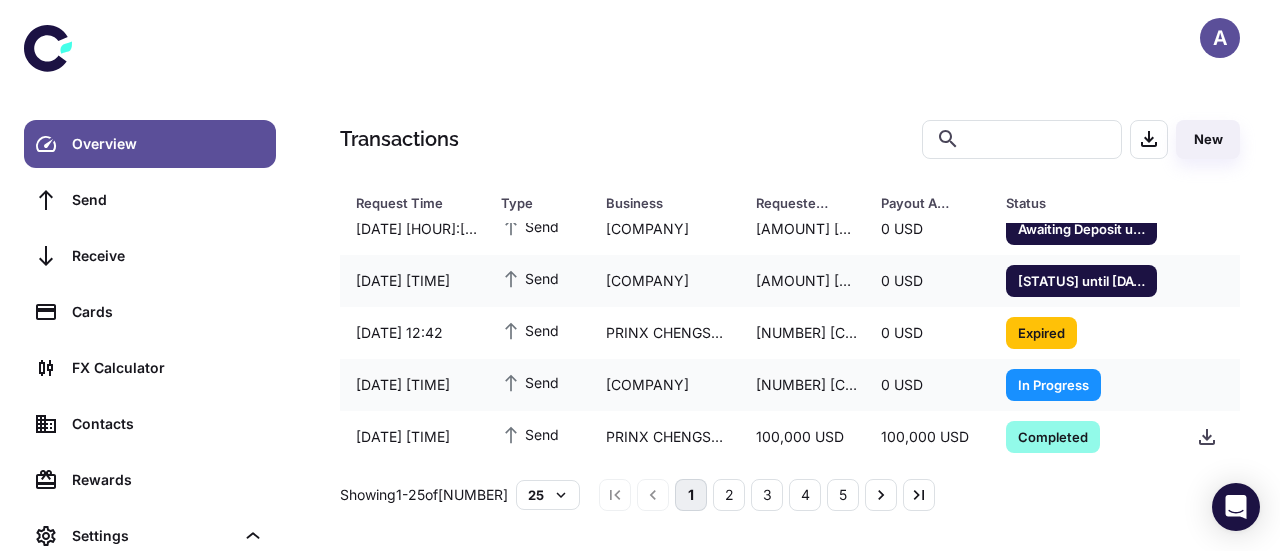 click on "[STATUS] until [DATE] [TIME]" at bounding box center (1081, 280) 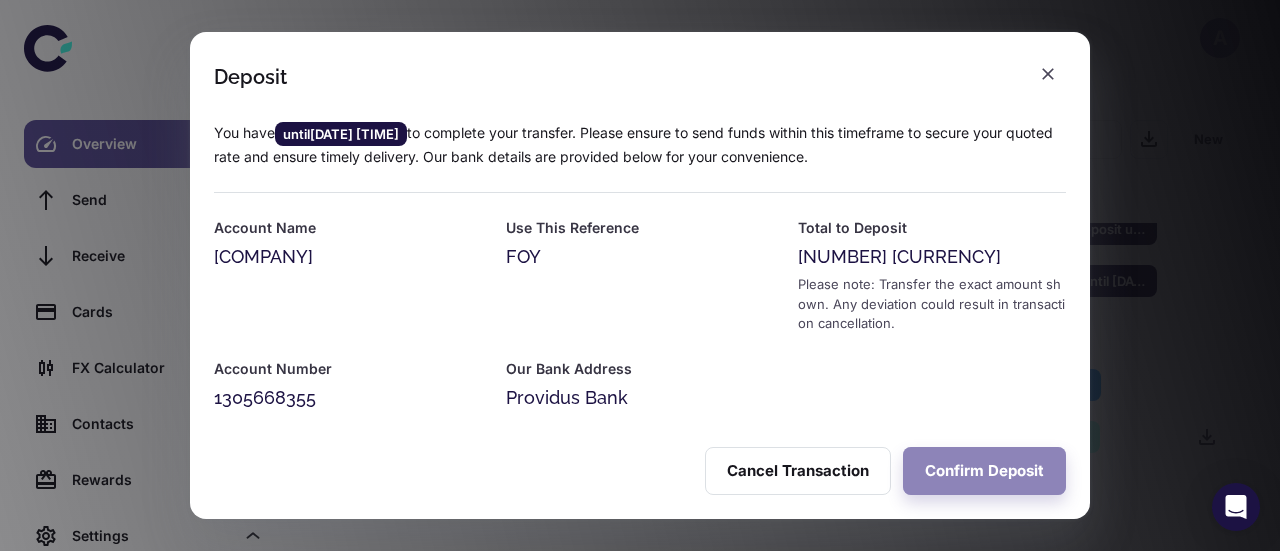 click on "Confirm Deposit" at bounding box center [984, 471] 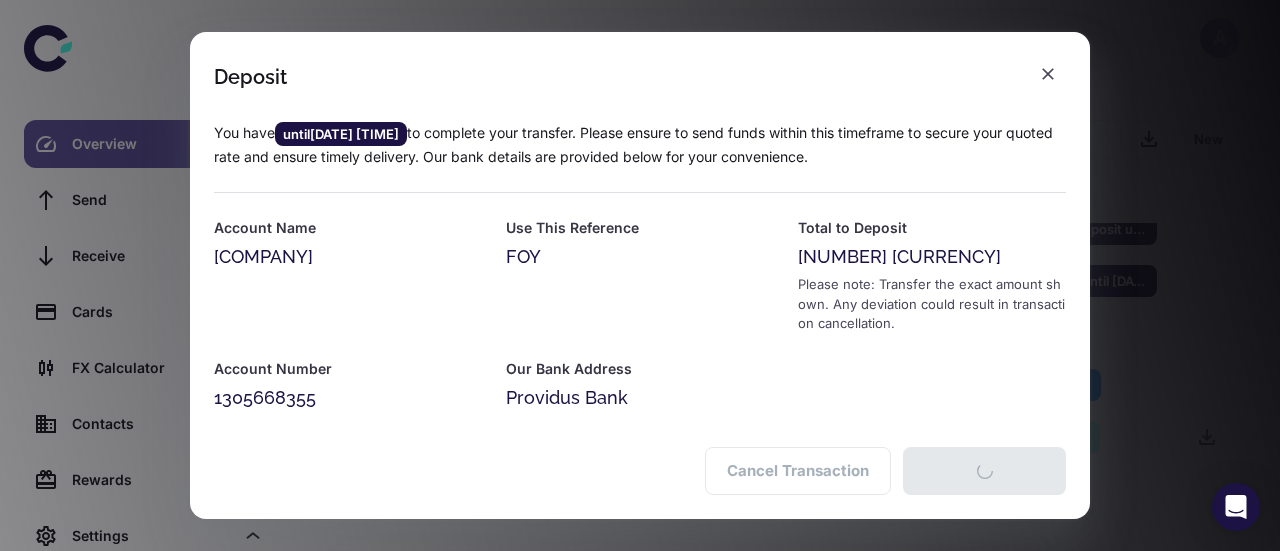 scroll, scrollTop: 104, scrollLeft: 0, axis: vertical 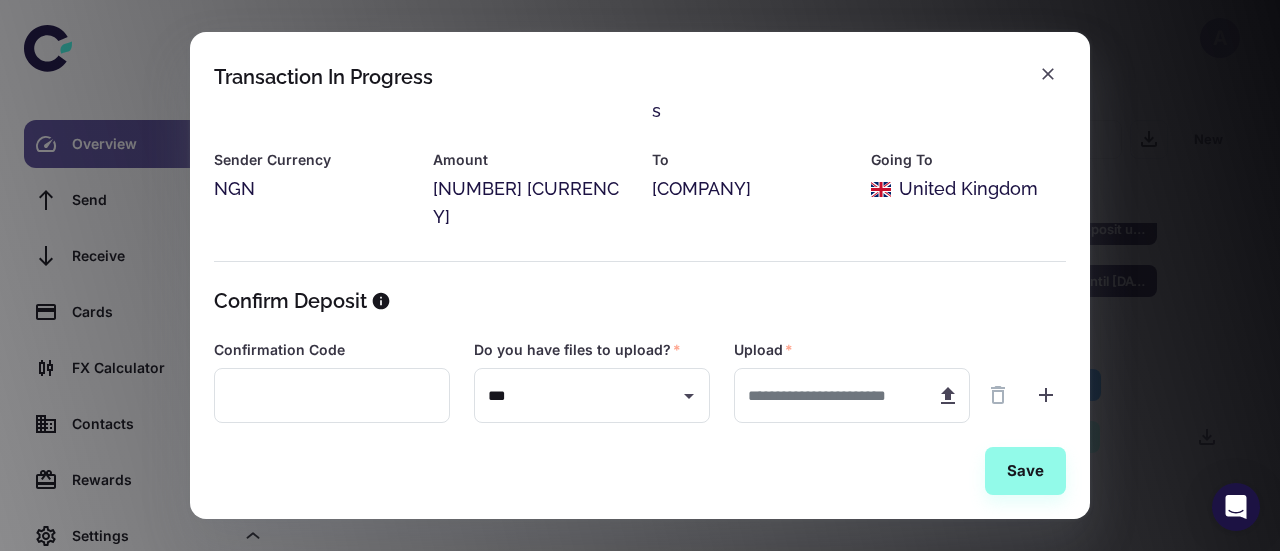 click at bounding box center (827, 395) 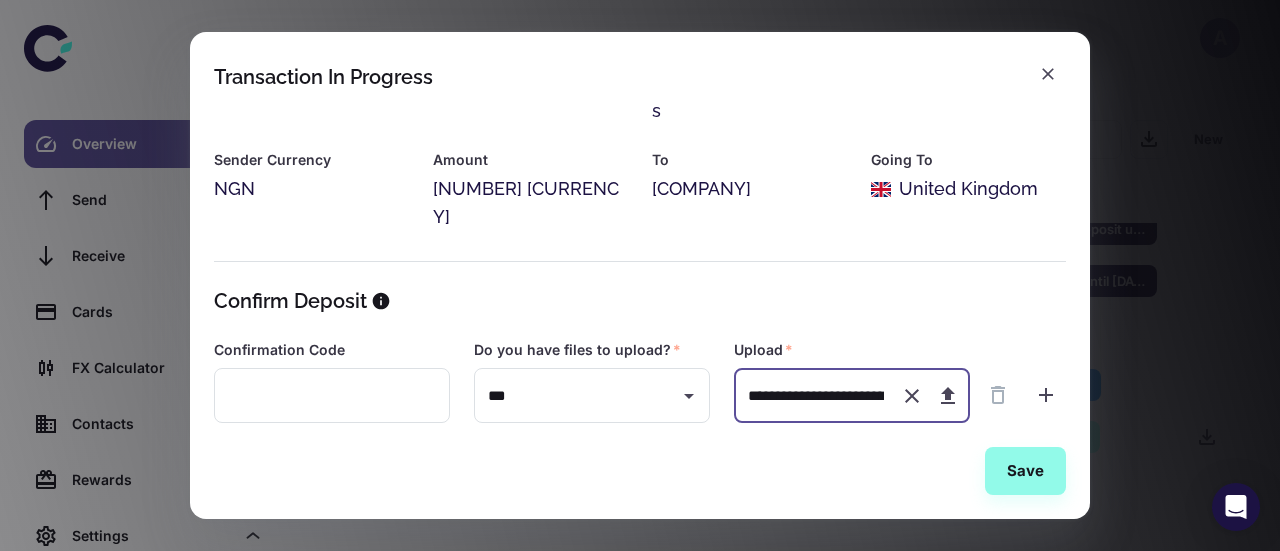 click on "Save" at bounding box center [1025, 471] 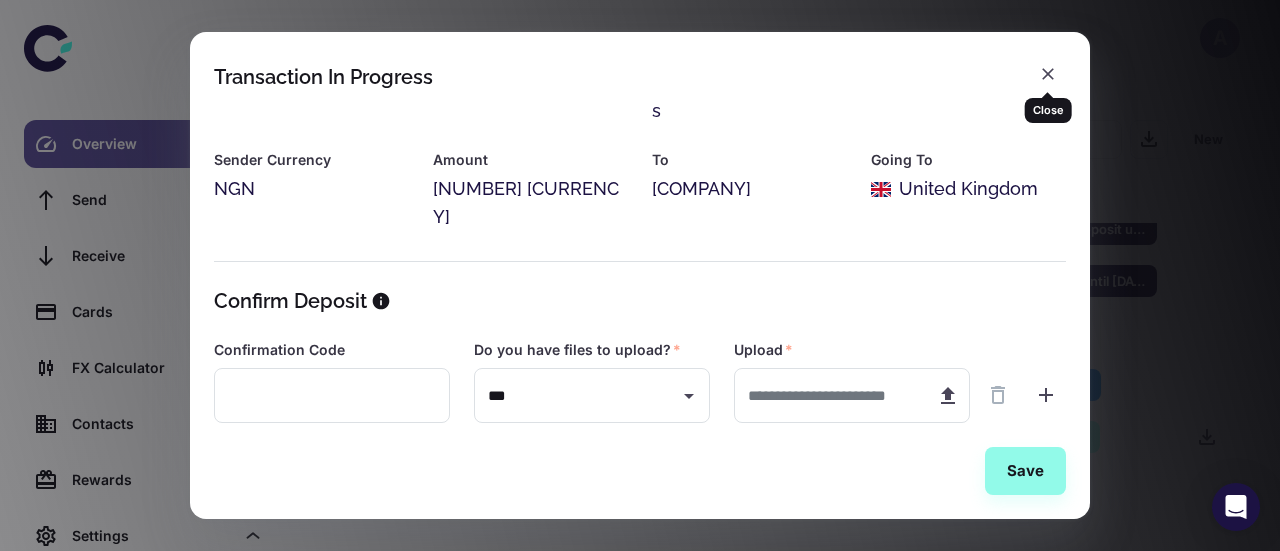 click at bounding box center [1048, 74] 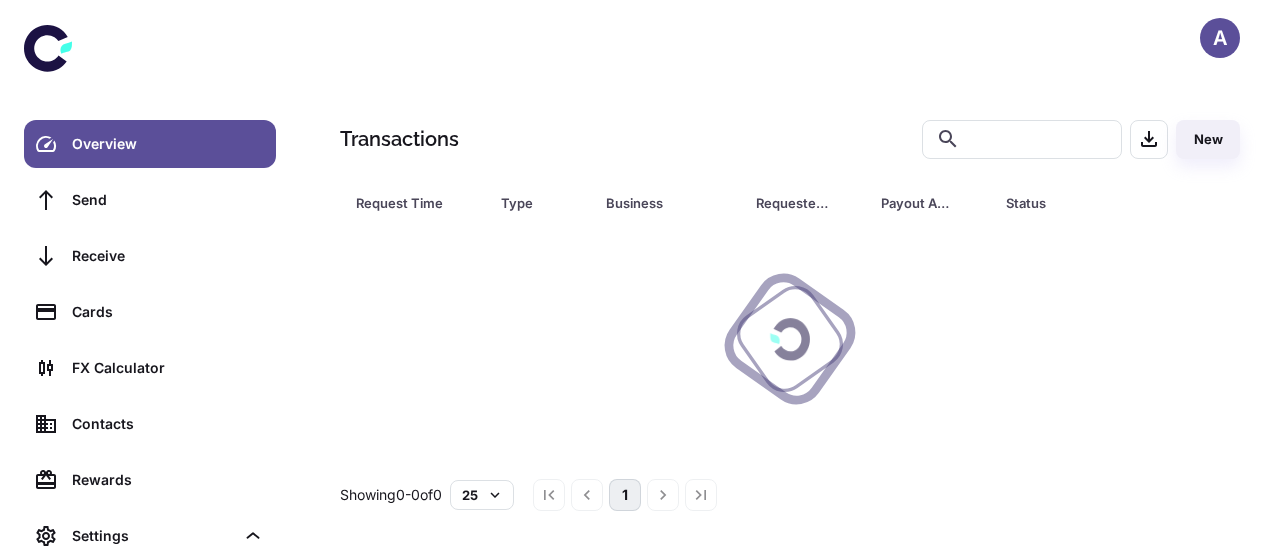 scroll, scrollTop: 0, scrollLeft: 0, axis: both 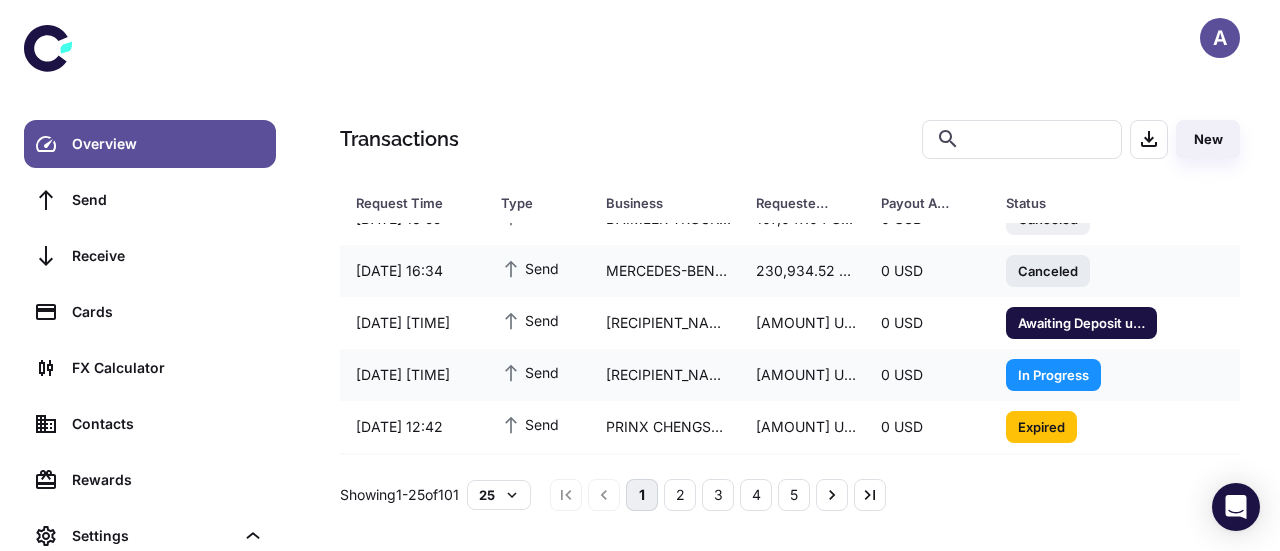 click on "Awaiting Deposit until [DATE] [TIME]" at bounding box center [1081, 322] 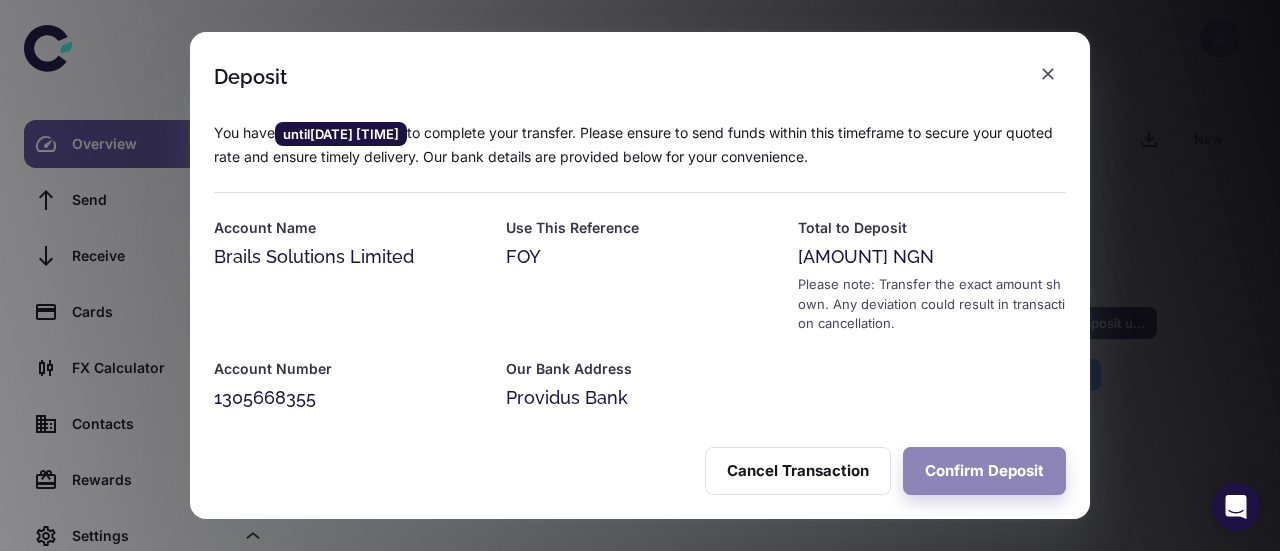 click on "Confirm Deposit" at bounding box center (984, 471) 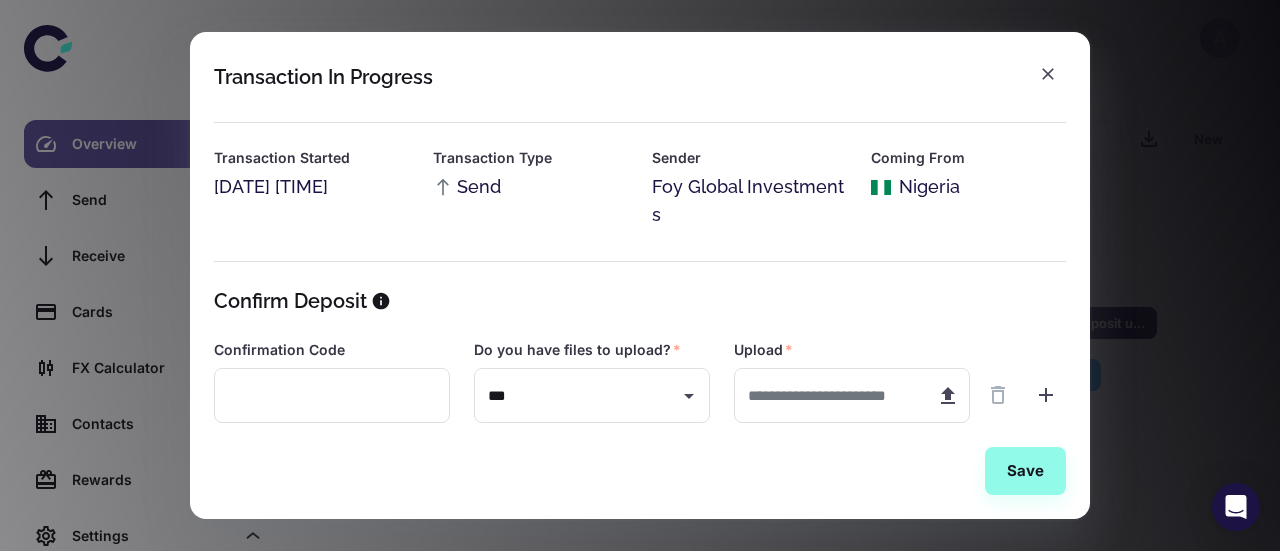 click at bounding box center [827, 395] 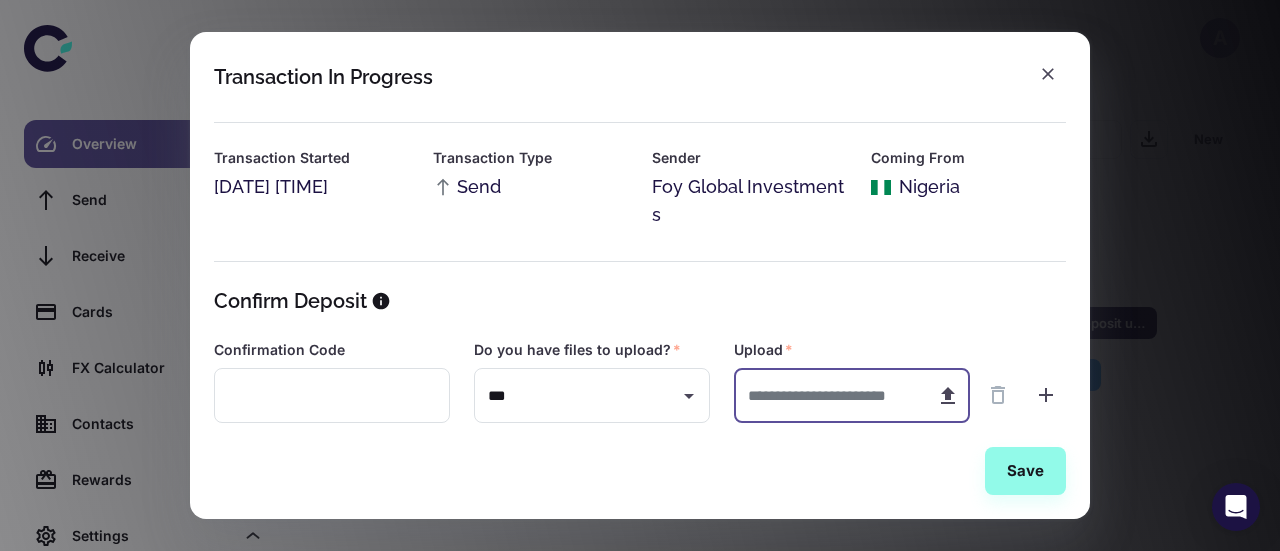 type on "**********" 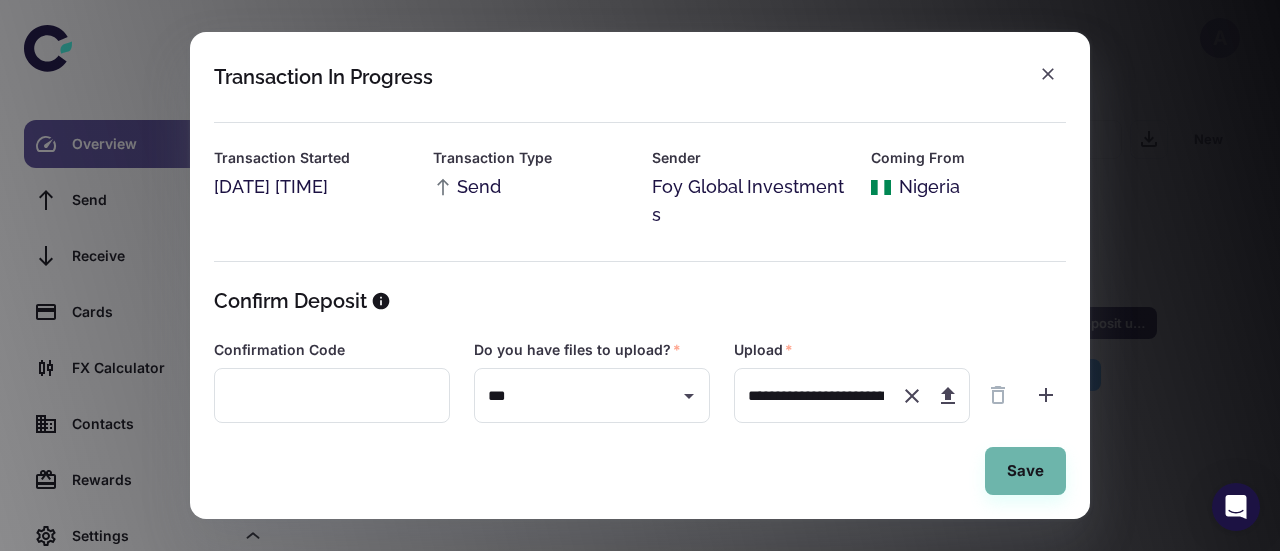 click on "Save" at bounding box center (1025, 471) 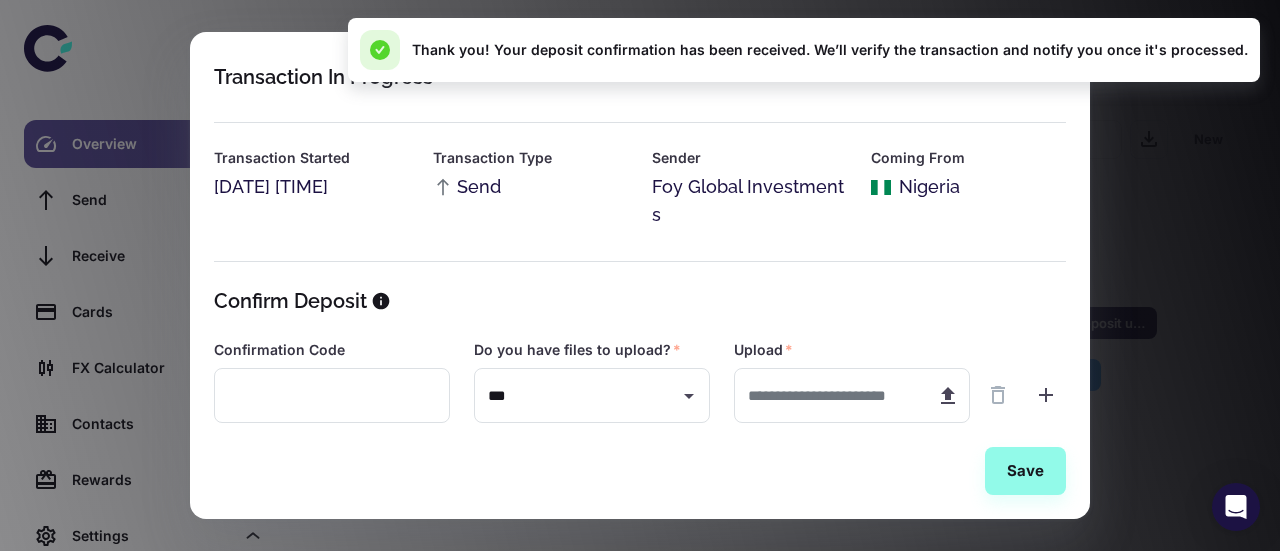 click on "Transaction In Progress Transaction Started [DATE] [TIME] Transaction Type Send Sender [SENDER_NAME] Coming From Nigeria Sender Currency NGN Amount [AMOUNT] NGN To [RECIPIENT_NAME] Going To United Kingdom Recipient Currency USD Requested Amount [AMOUNT] USD Payout Amount 0 USD Current Market Rate [RATE] NGN/USD SWIFT [SWIFT_CODE] Settlement Date TBD Status In Progress Cedar ID [CEDAR_ID] Confirm Deposit Confirmation Code ​ Do you have files to upload?   * *** ​ Upload   * ​ Save" at bounding box center [640, 275] 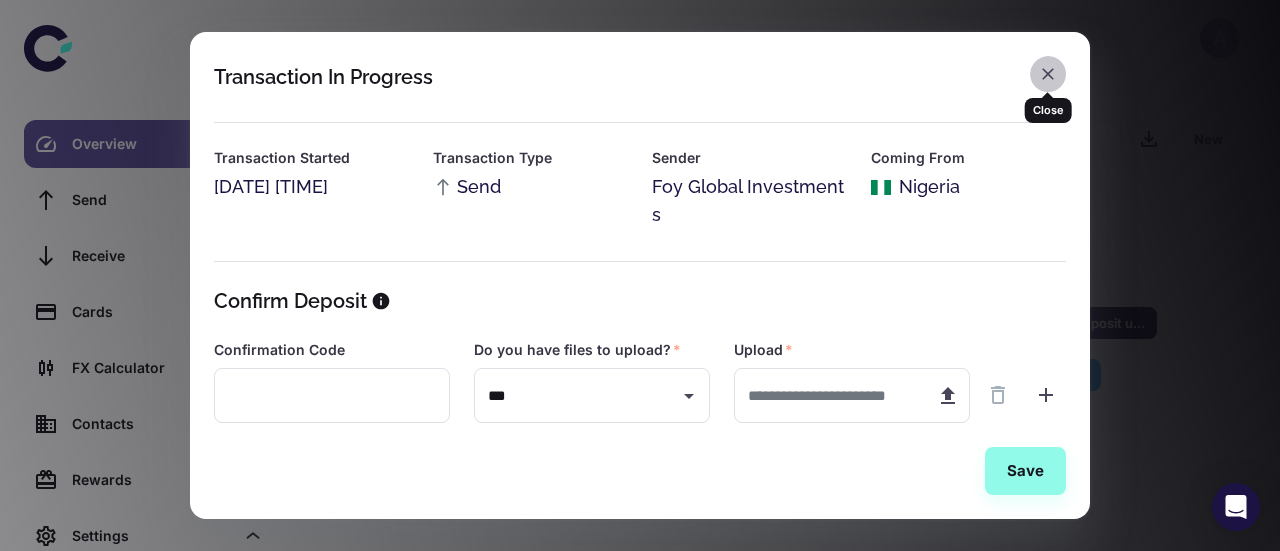 click at bounding box center (1048, 74) 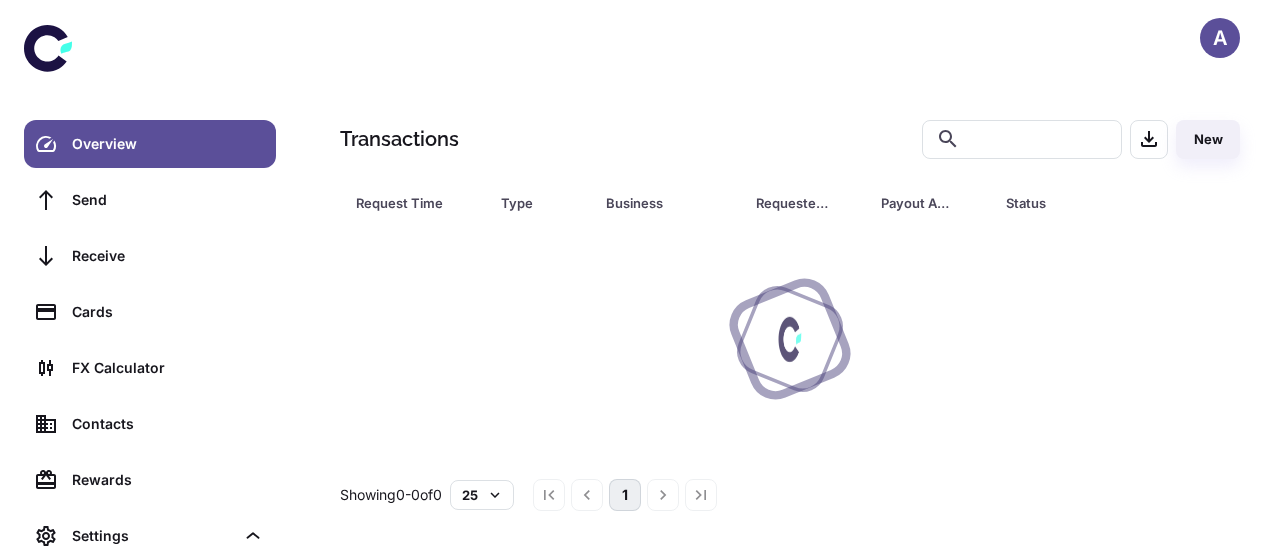 scroll, scrollTop: 0, scrollLeft: 0, axis: both 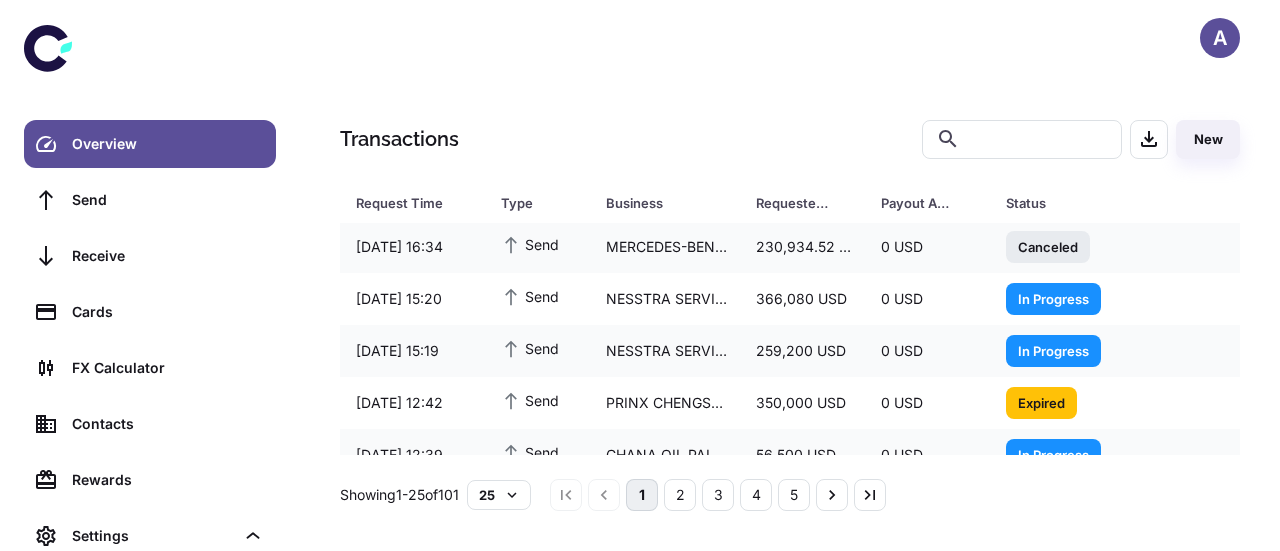 click on "NESSTRA SERVICES (UK) LTD" at bounding box center [665, 195] 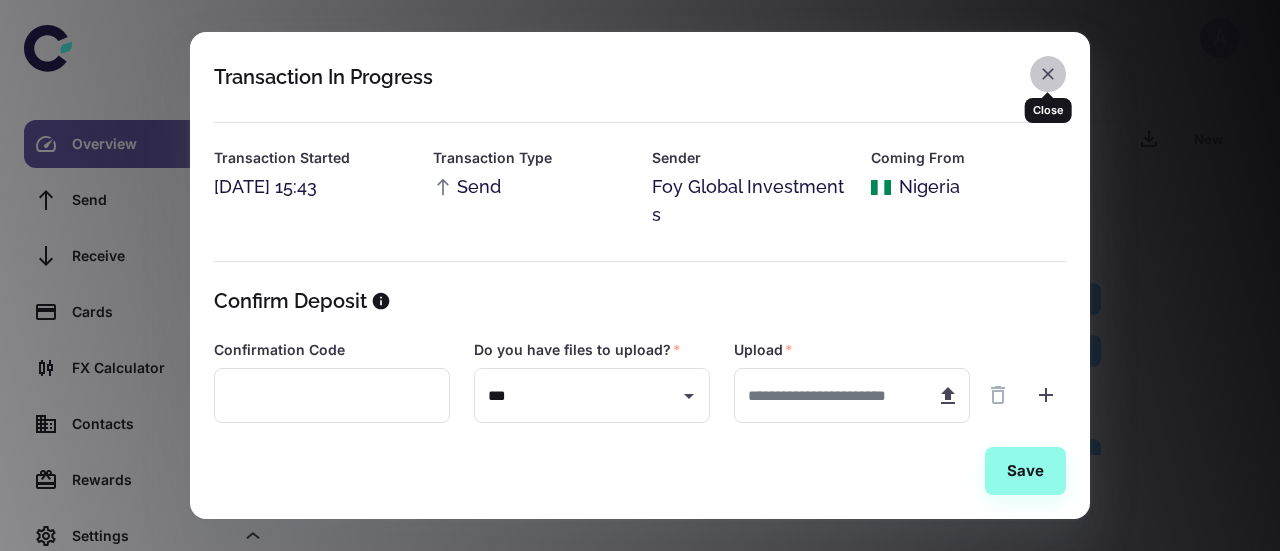 click at bounding box center [1048, 74] 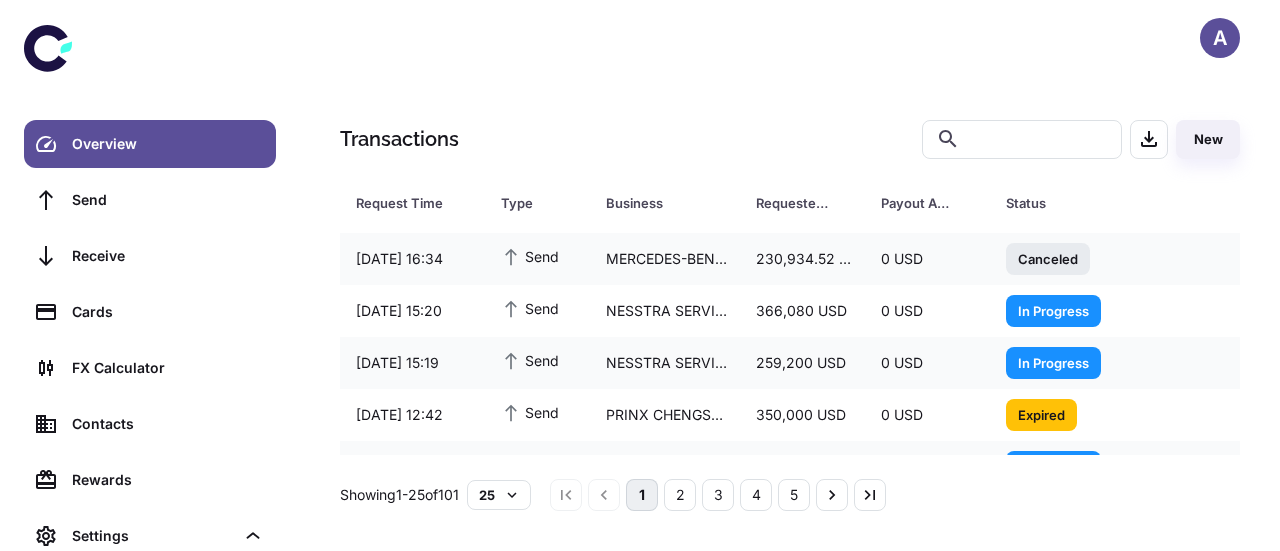 scroll, scrollTop: 77, scrollLeft: 0, axis: vertical 